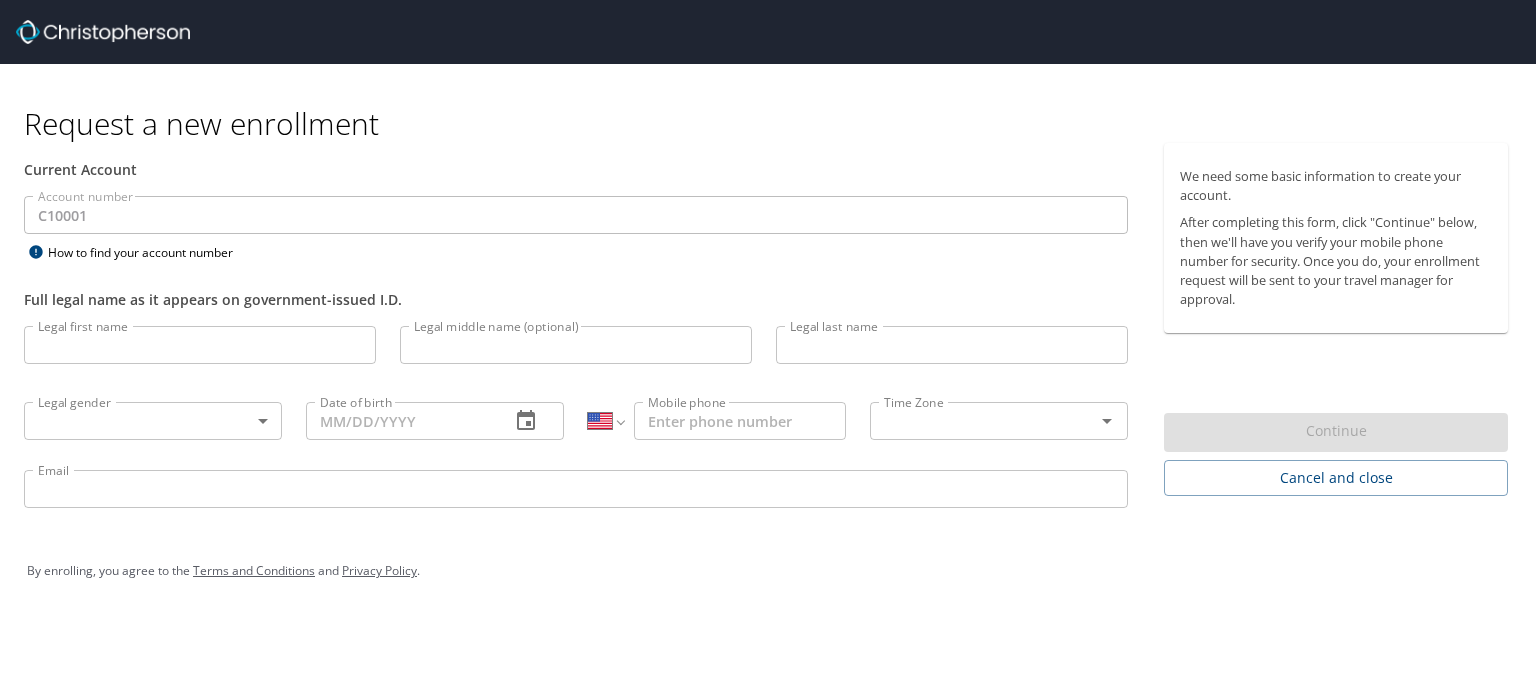 select on "US" 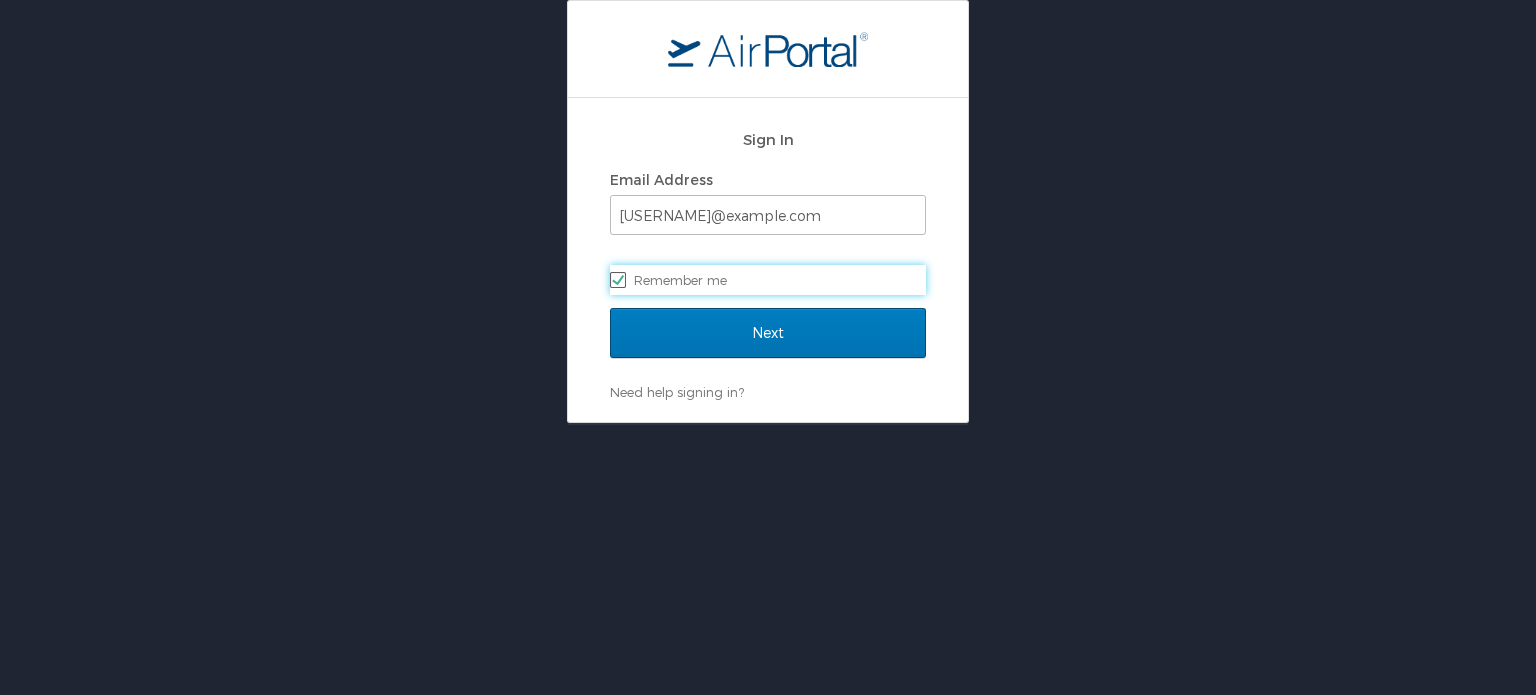 scroll, scrollTop: 0, scrollLeft: 0, axis: both 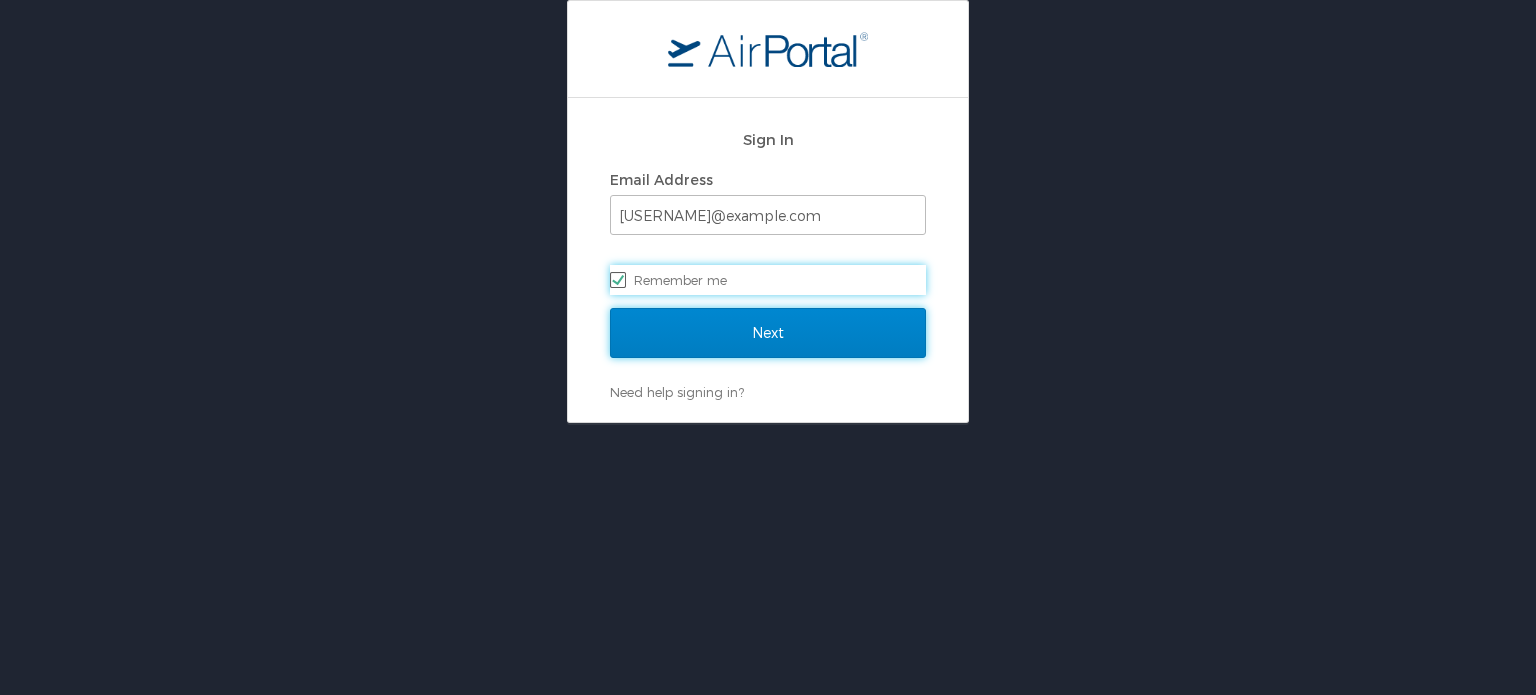 click on "Next" at bounding box center (768, 333) 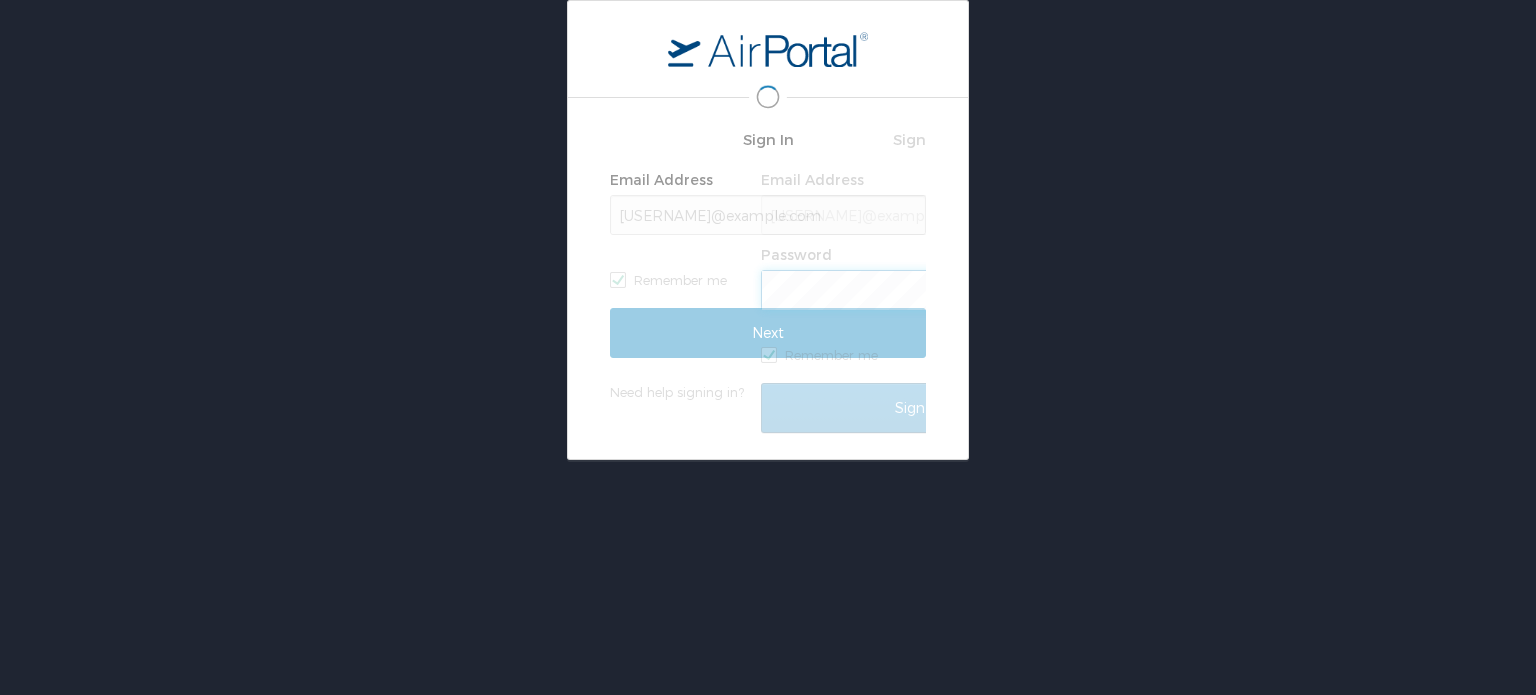 scroll, scrollTop: 0, scrollLeft: 0, axis: both 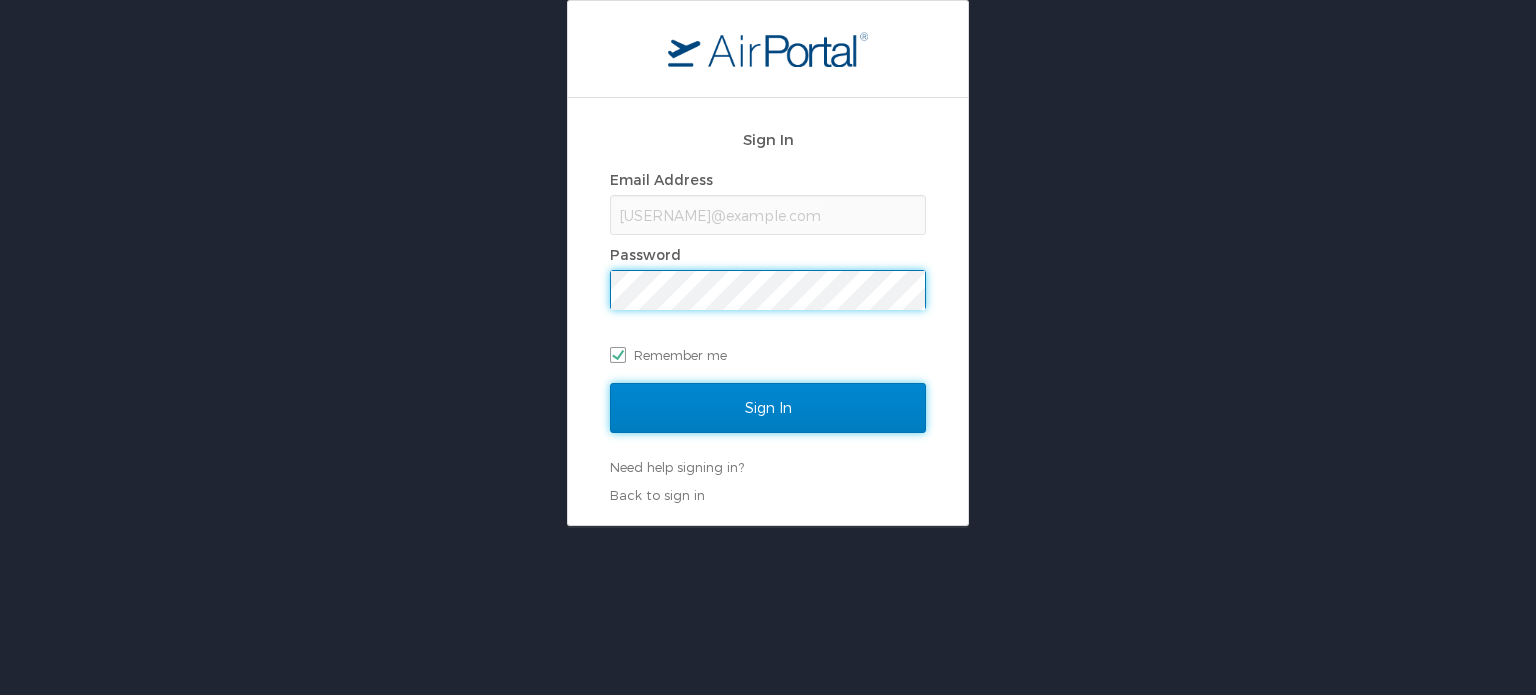 click on "Sign In" at bounding box center [768, 408] 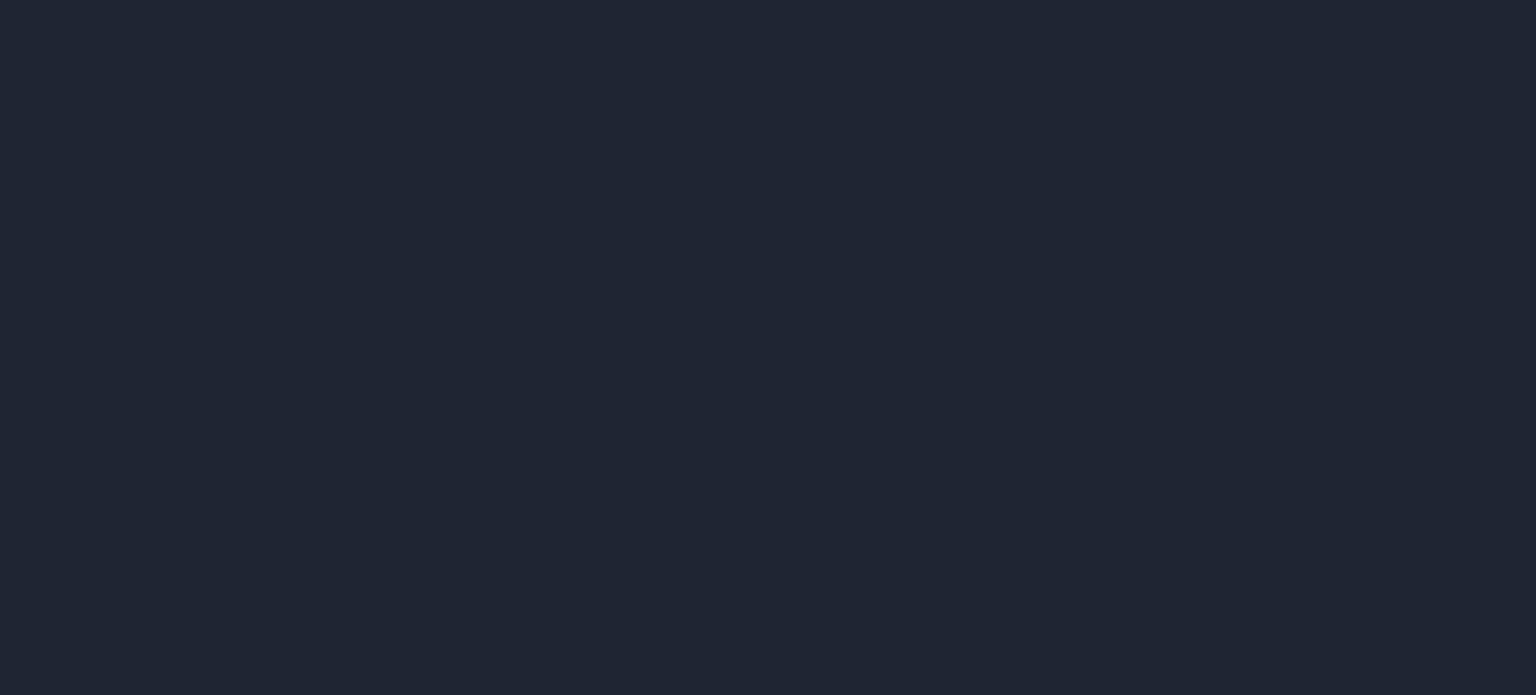 scroll, scrollTop: 0, scrollLeft: 0, axis: both 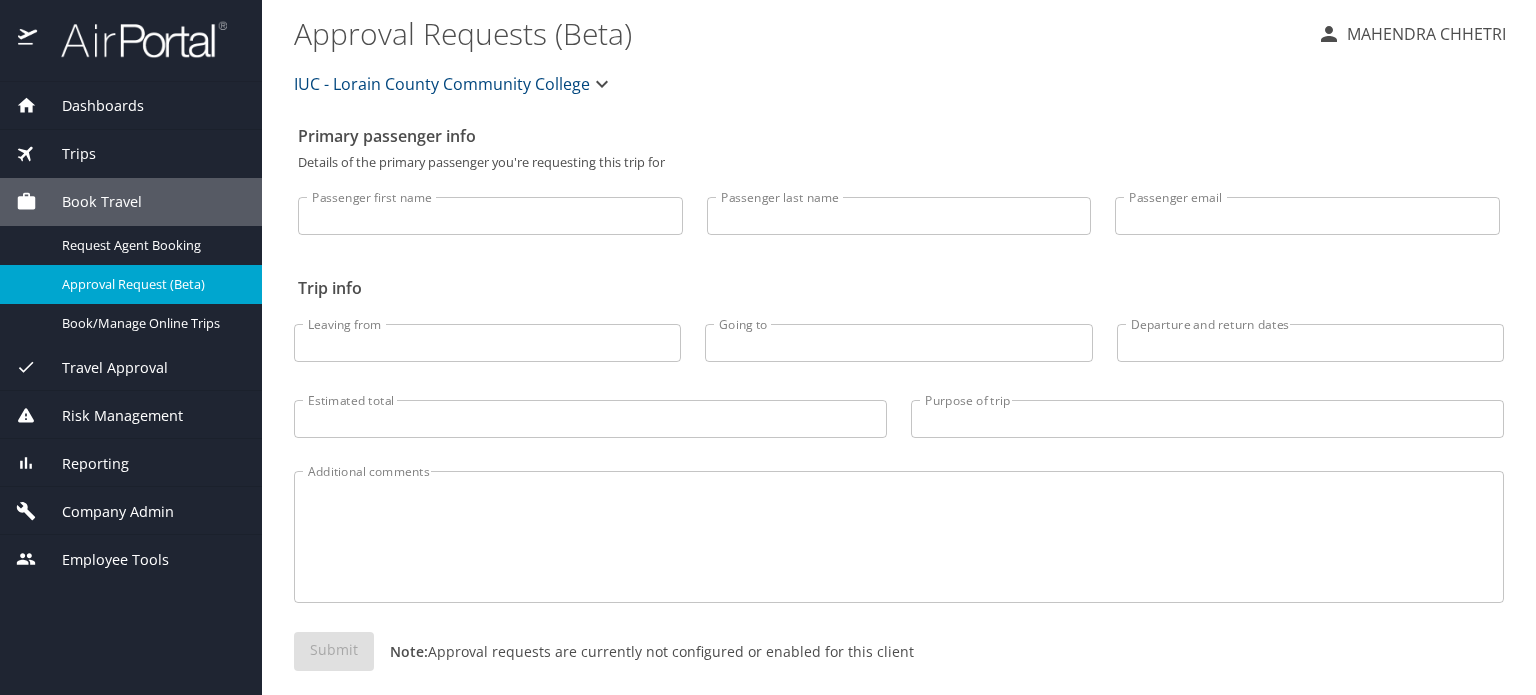 click 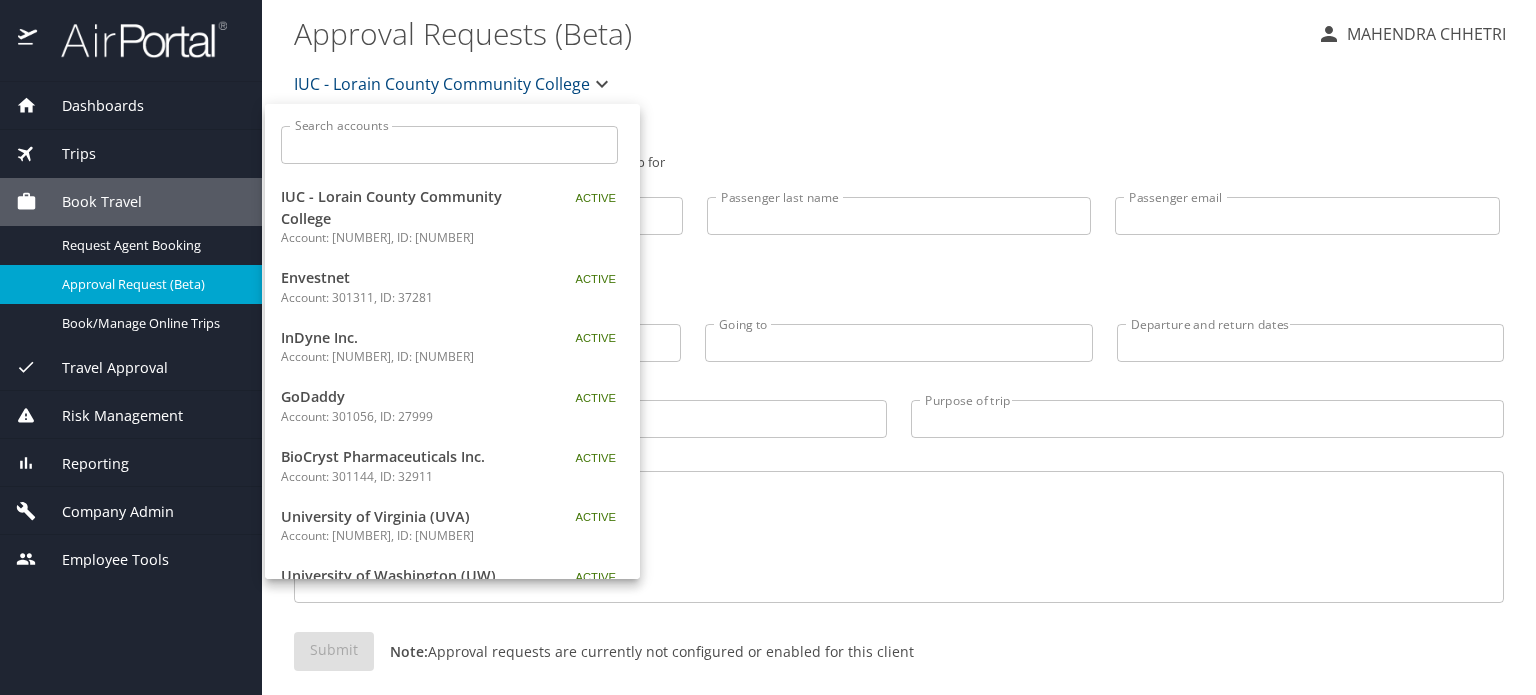 click on "Search accounts" at bounding box center (456, 145) 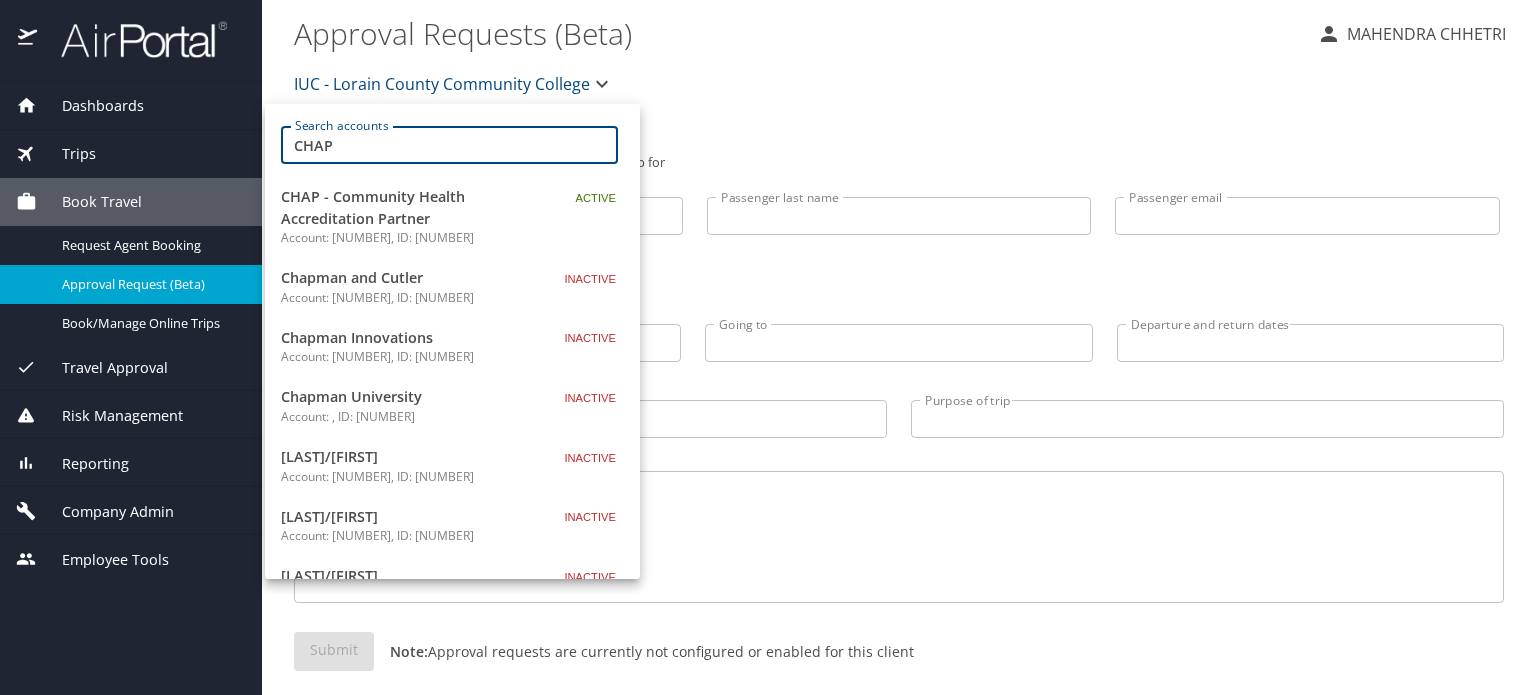 drag, startPoint x: 430, startPoint y: 152, endPoint x: 223, endPoint y: 128, distance: 208.38666 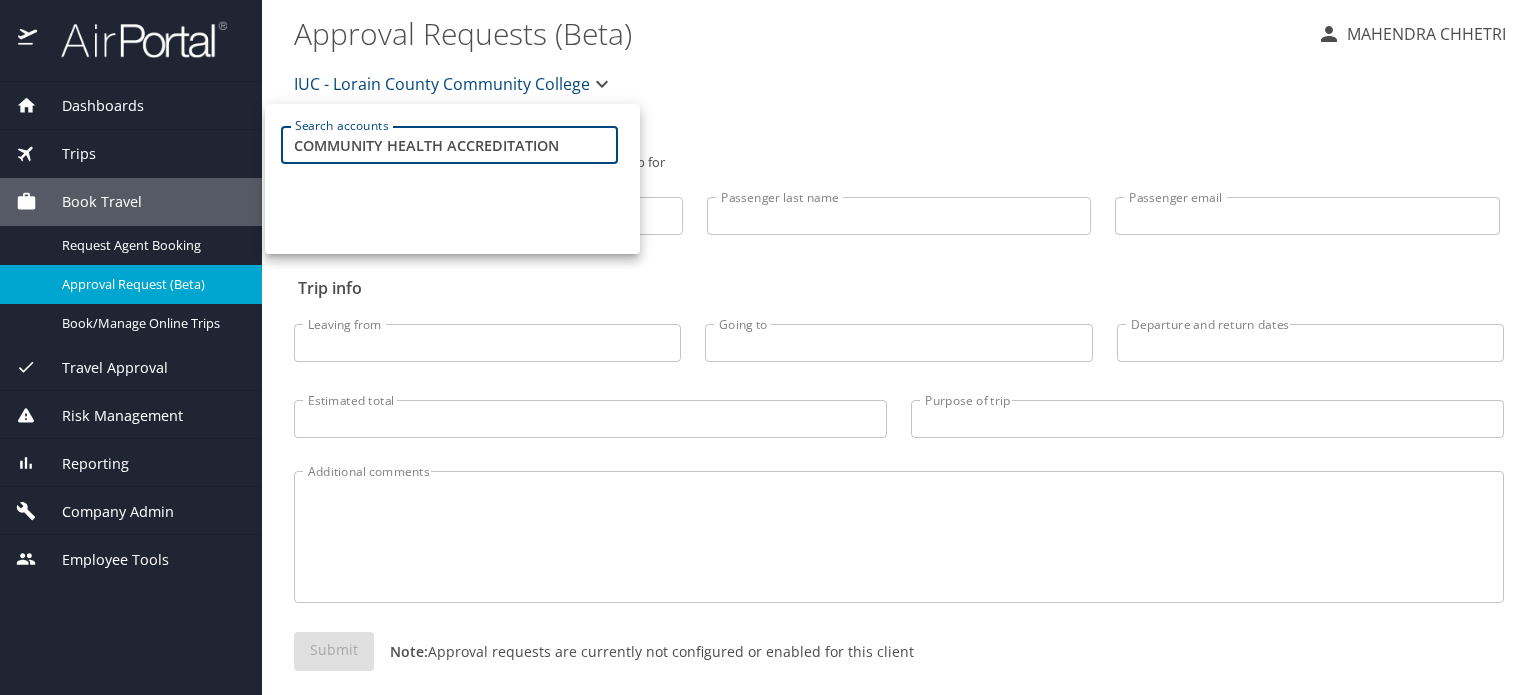 drag, startPoint x: 386, startPoint y: 140, endPoint x: 564, endPoint y: 140, distance: 178 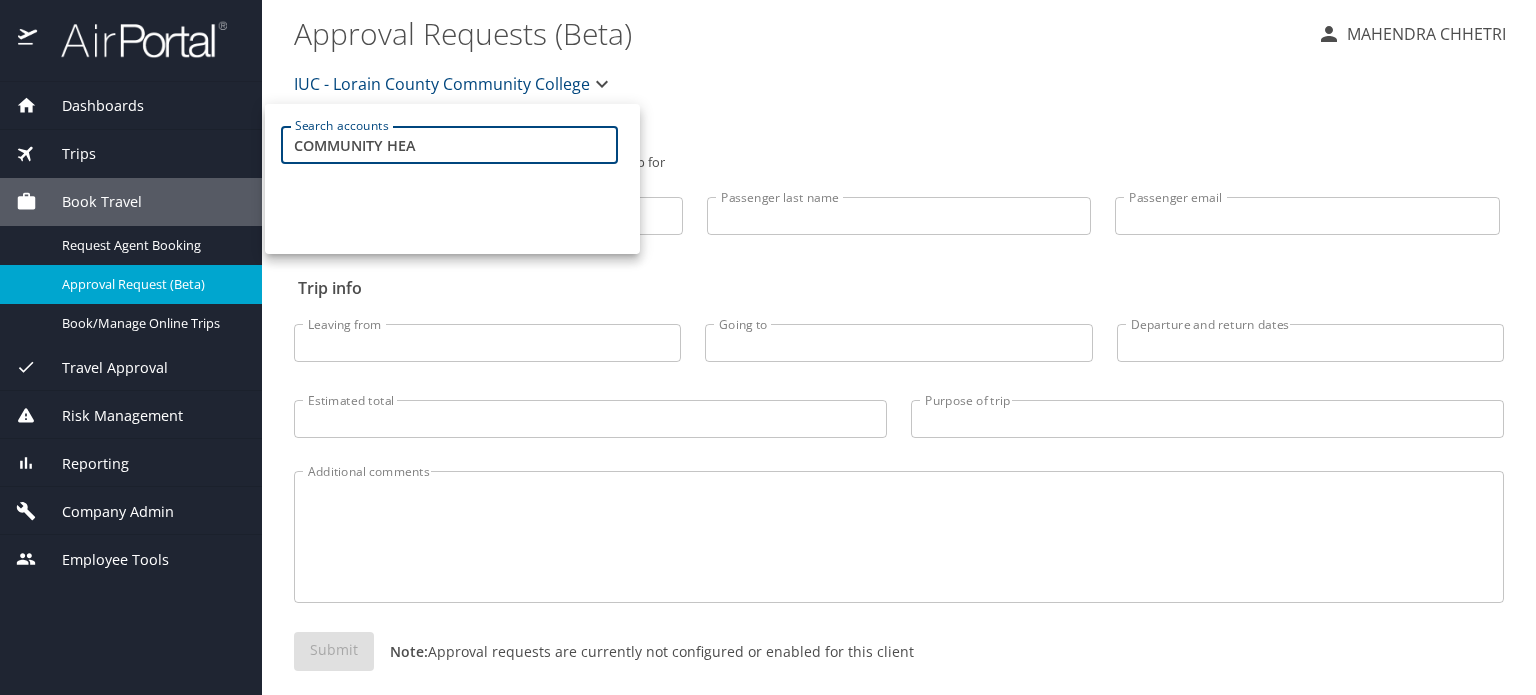 type on "COMMUNITY HEA" 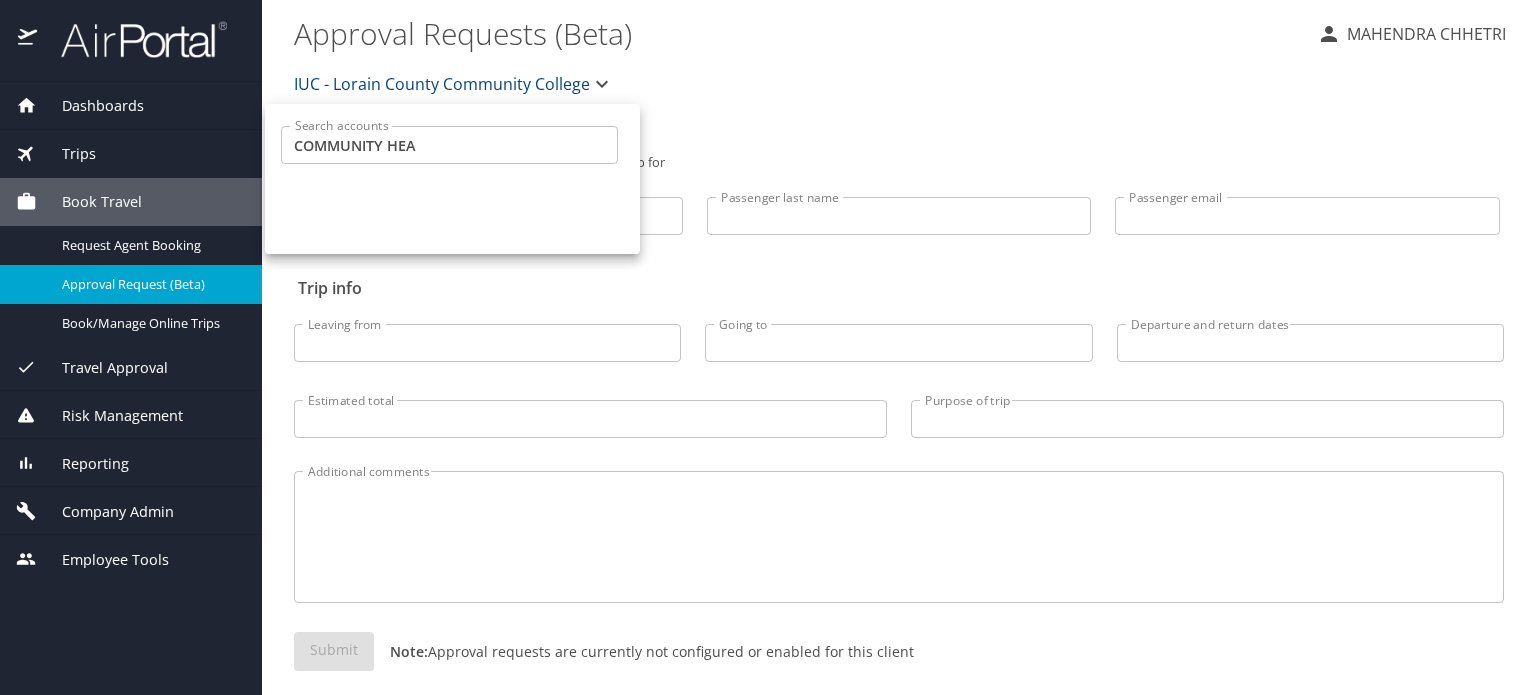 click at bounding box center (768, 347) 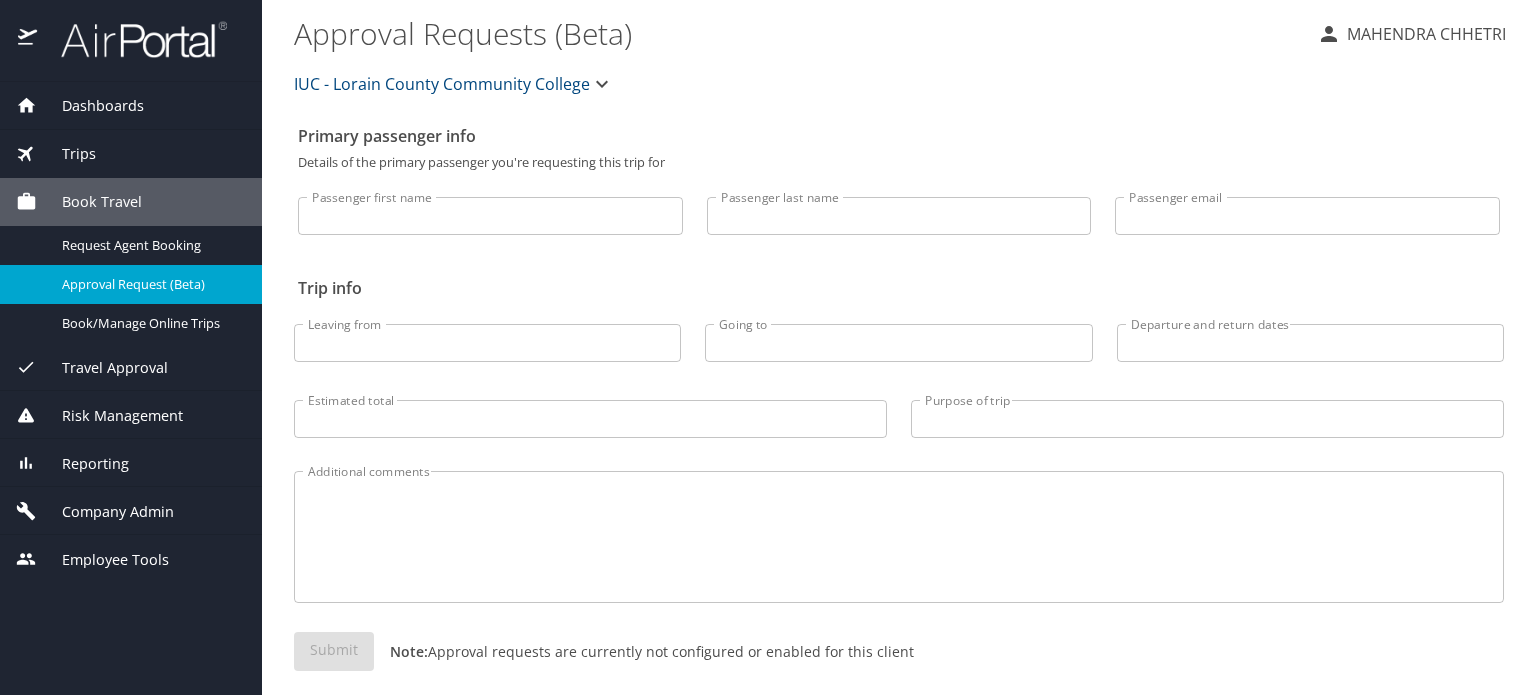 click on "Trips" at bounding box center (66, 154) 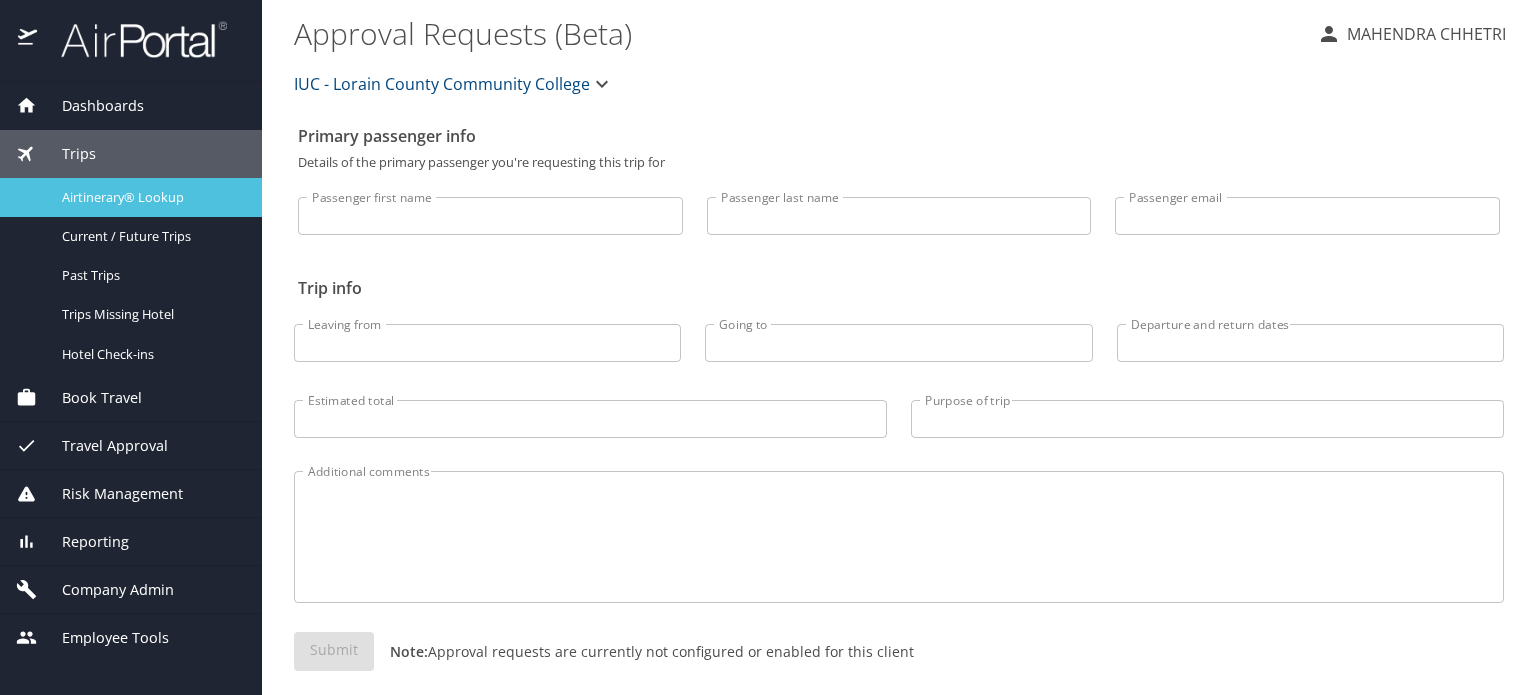 click on "Airtinerary® Lookup" at bounding box center (150, 197) 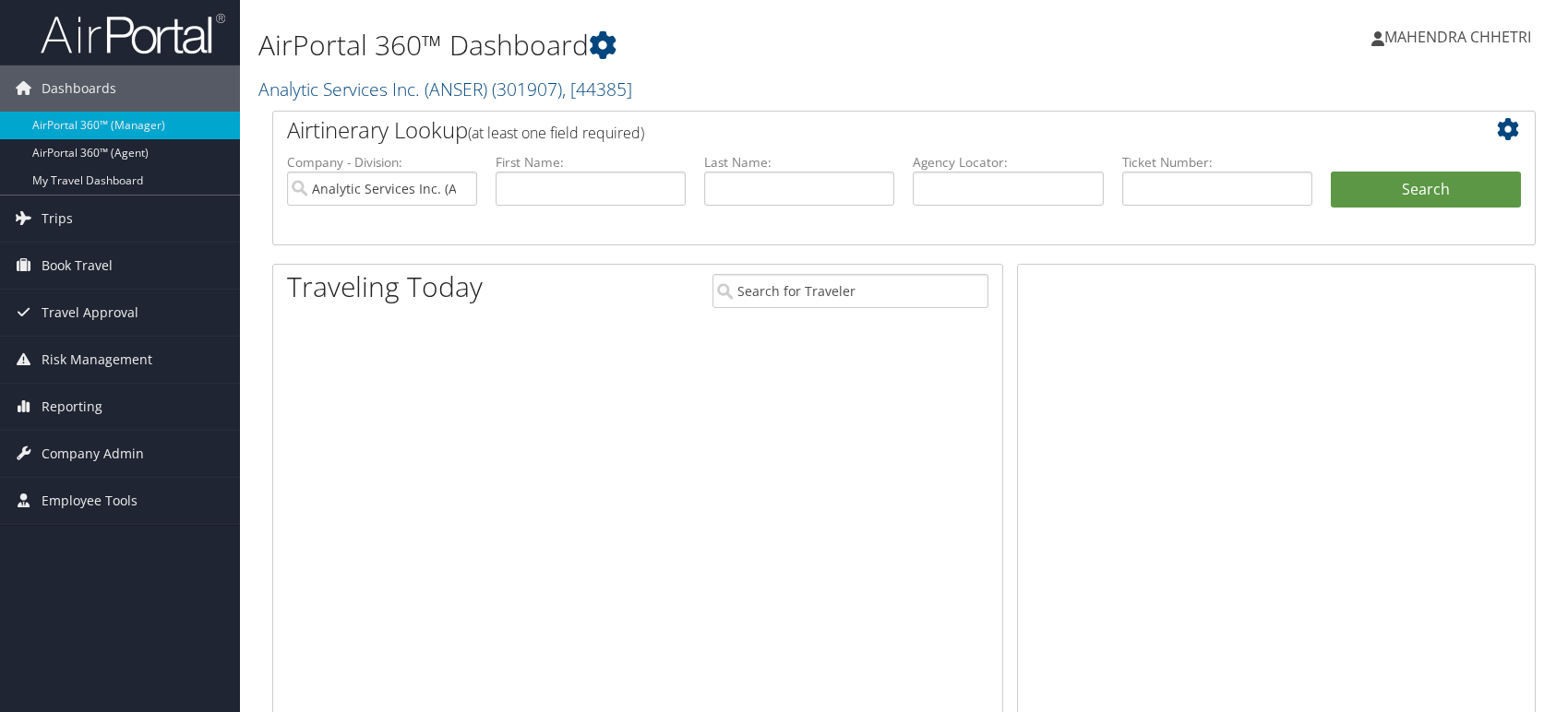 scroll, scrollTop: 0, scrollLeft: 0, axis: both 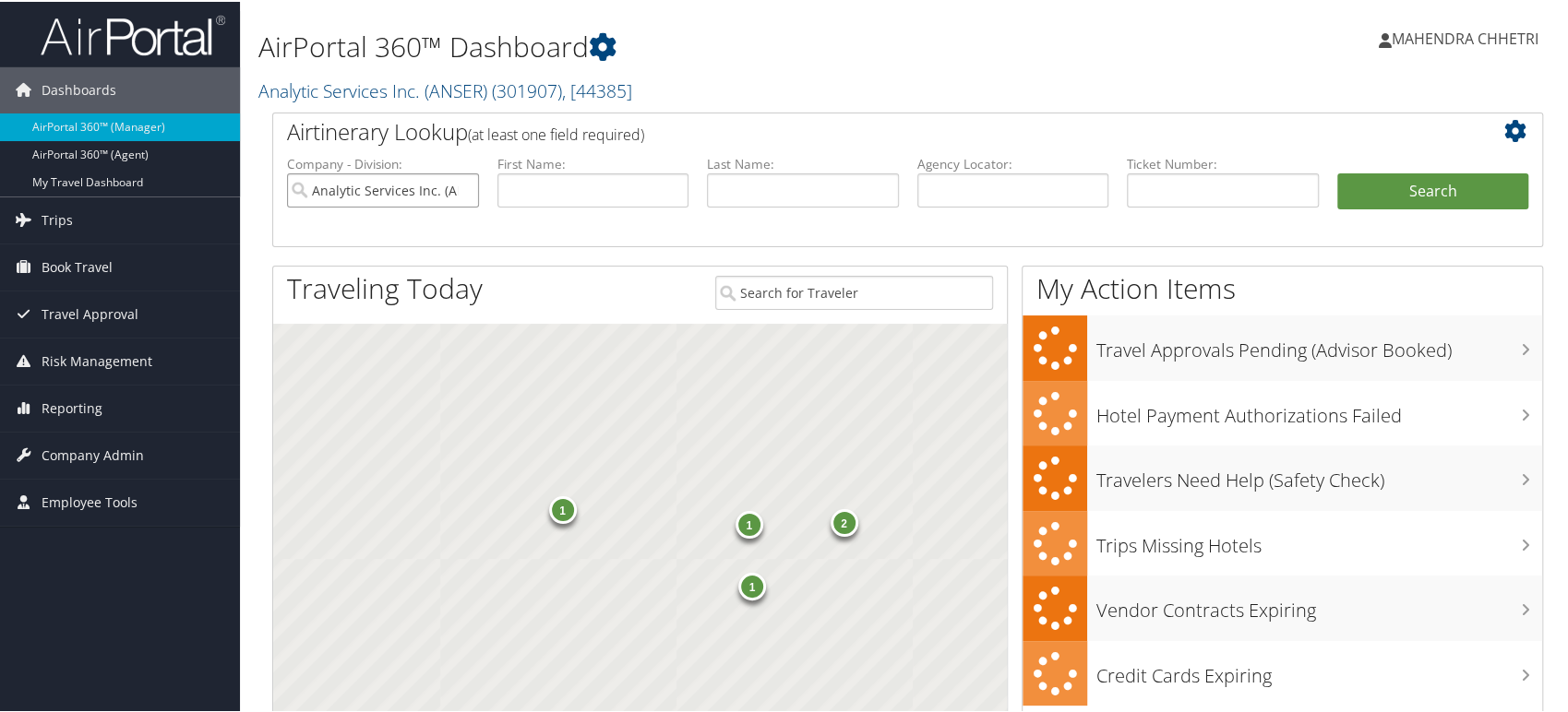 click on "Analytic Services Inc. (ANSER)" at bounding box center (383, 188) 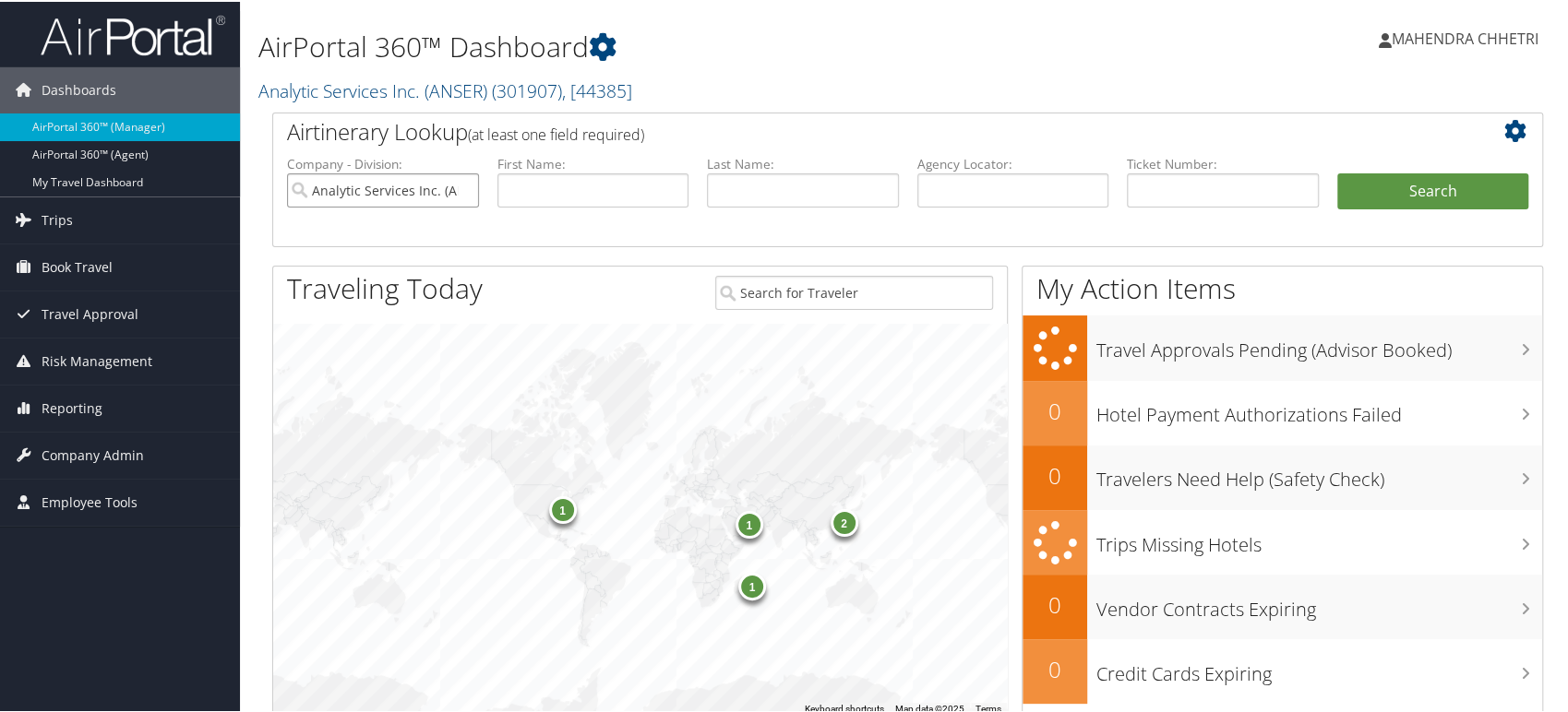 type 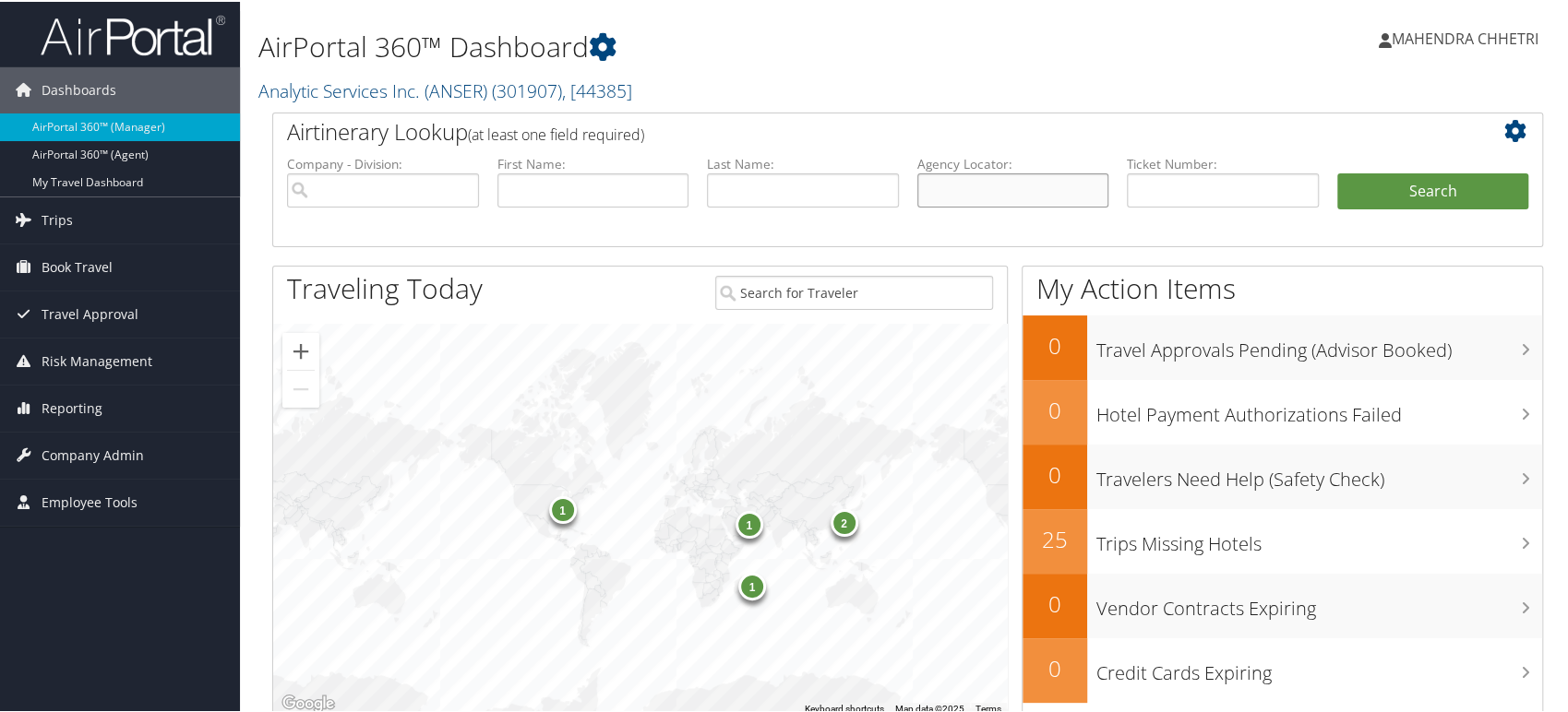 click at bounding box center (1013, 188) 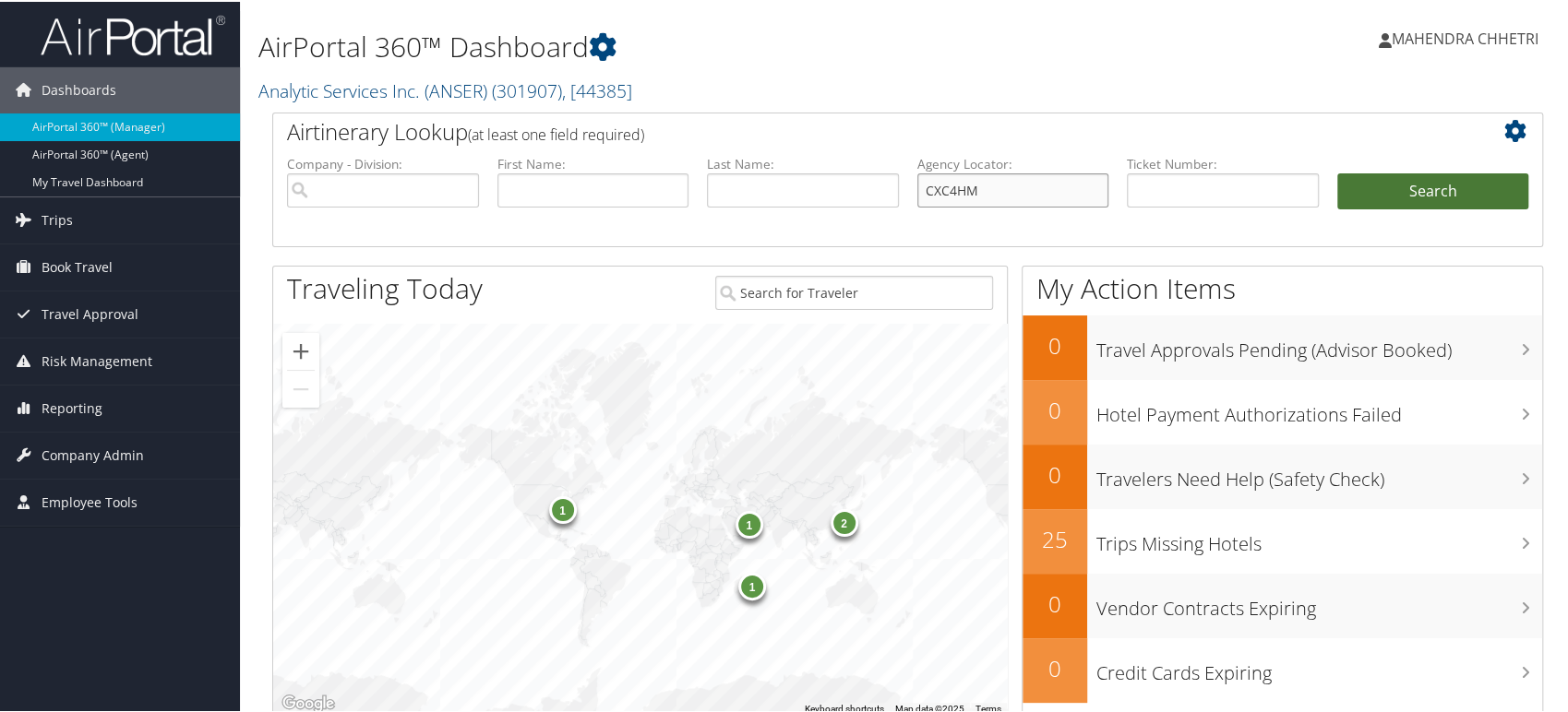 type on "CXC4HM" 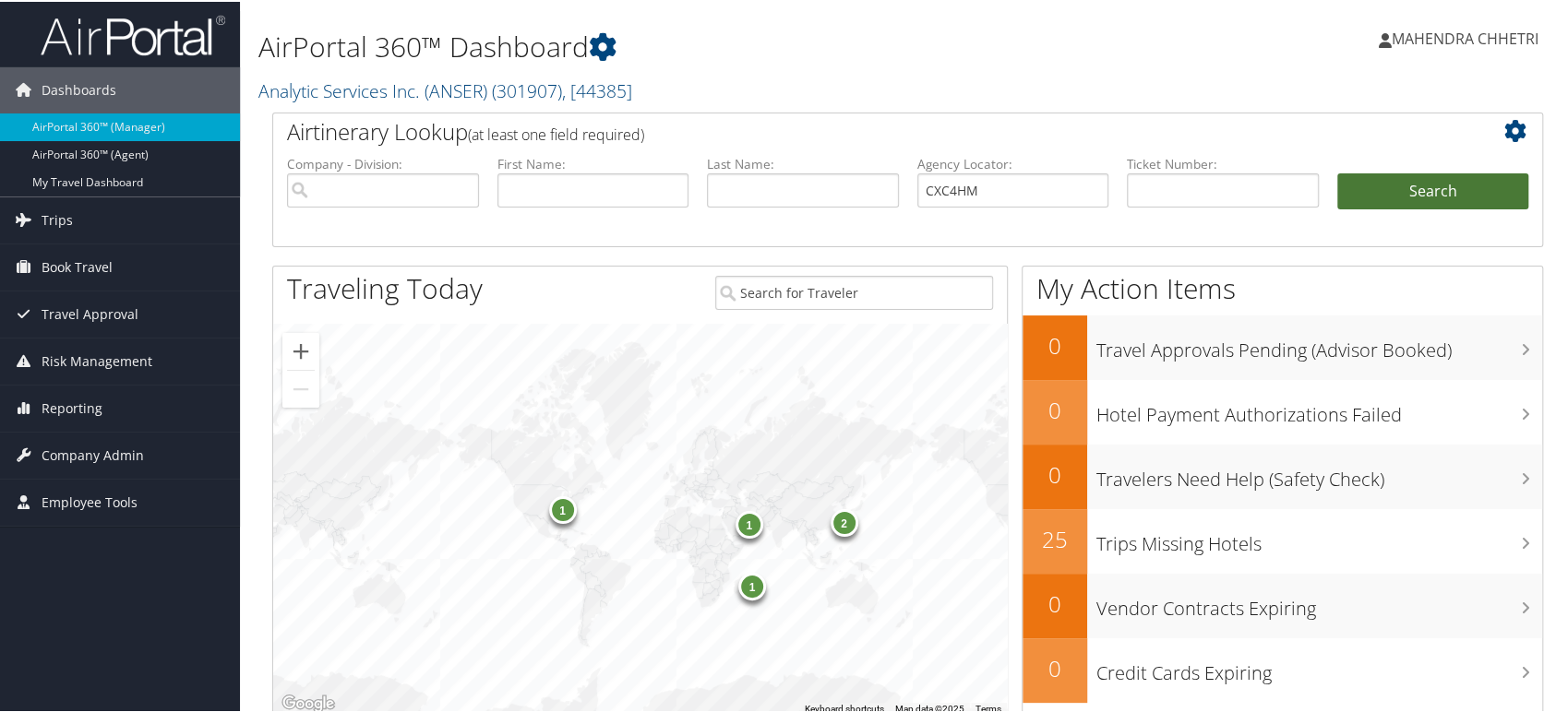 click on "Search" at bounding box center [1433, 190] 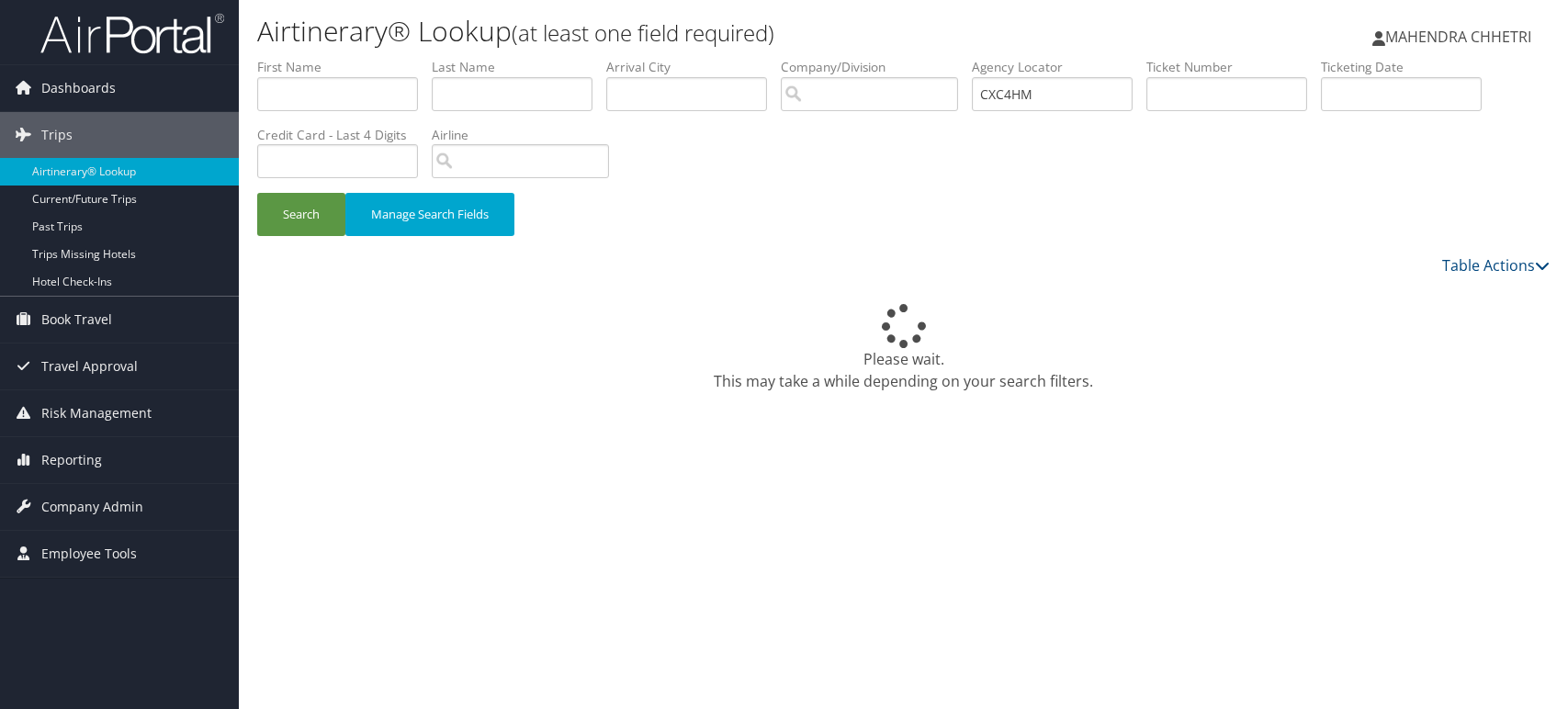 scroll, scrollTop: 0, scrollLeft: 0, axis: both 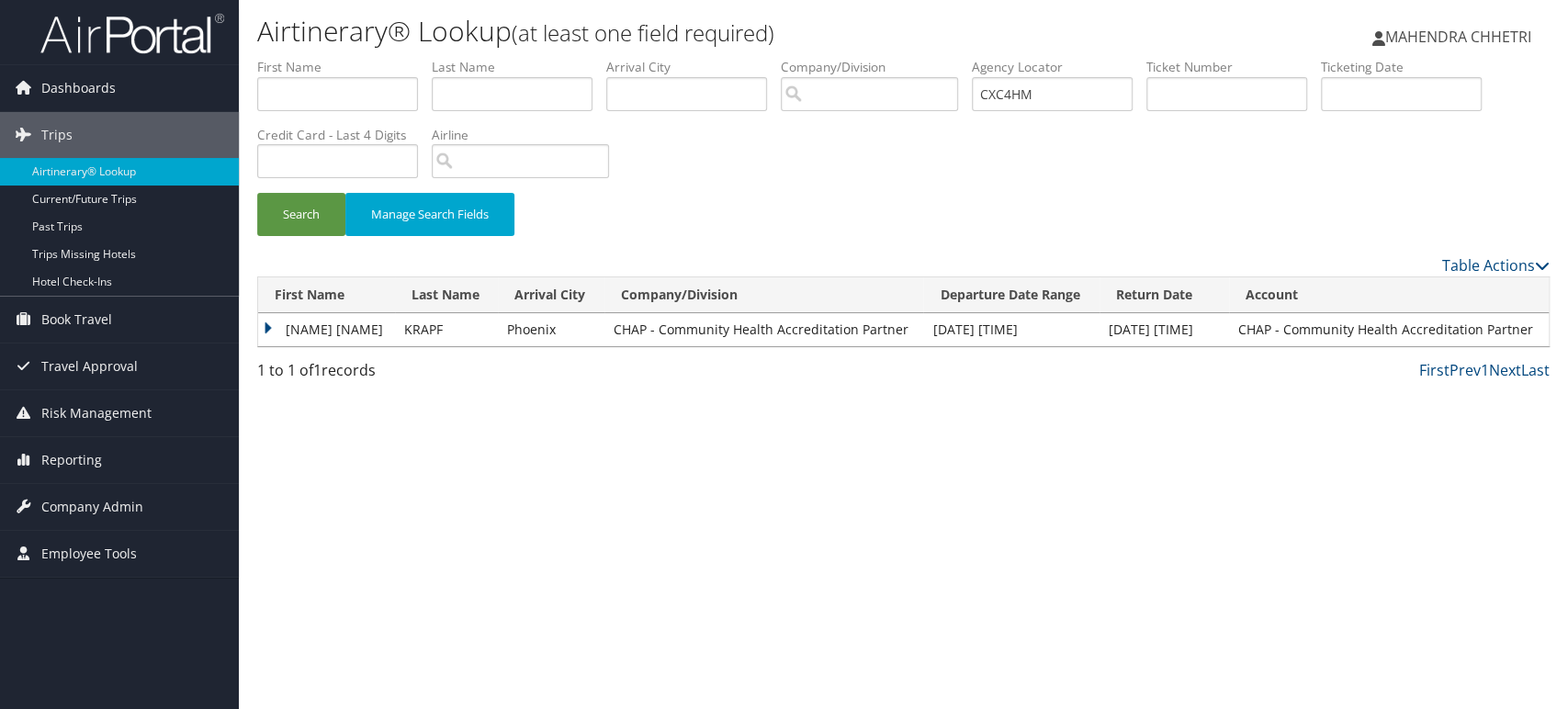 click on "[NAME] [NAME]" at bounding box center (326, 330) 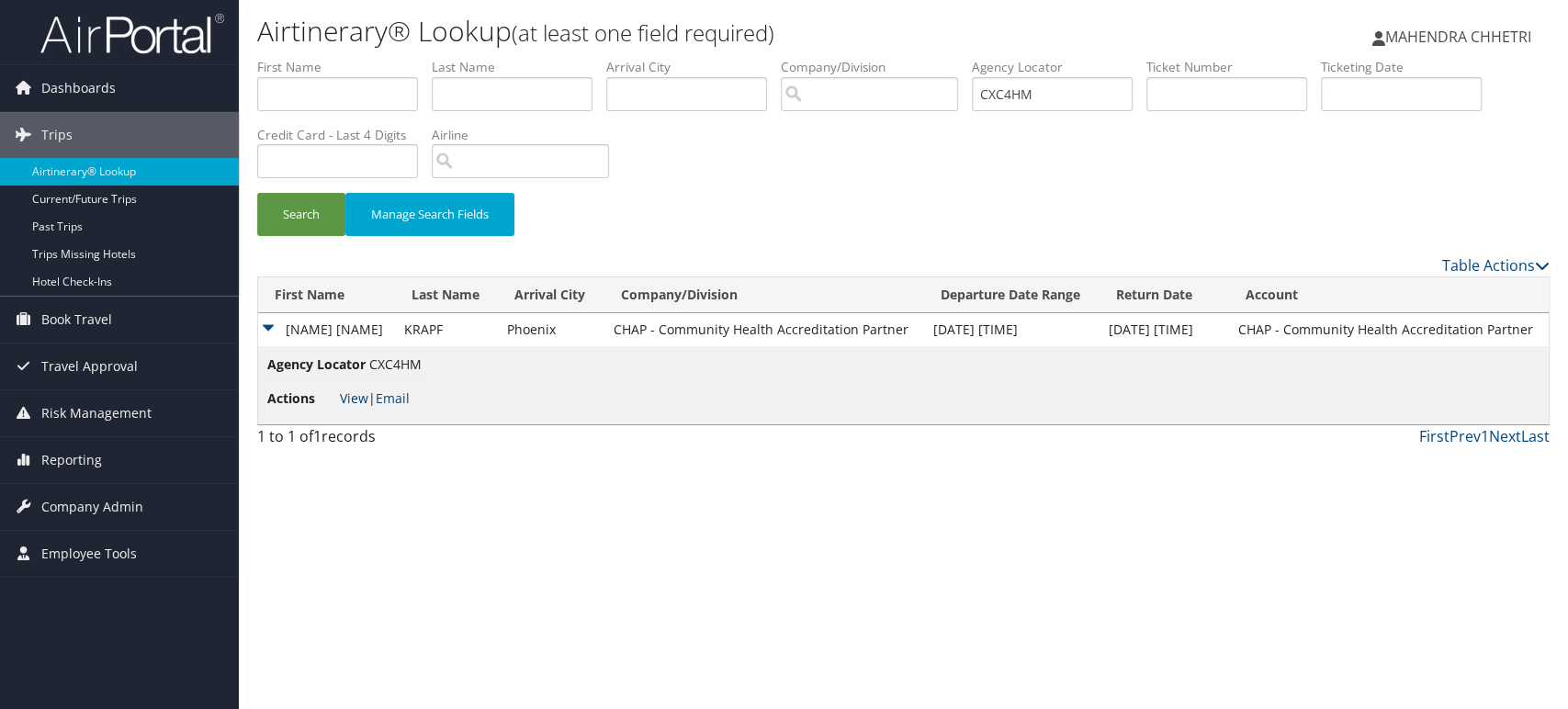click on "View" at bounding box center [354, 398] 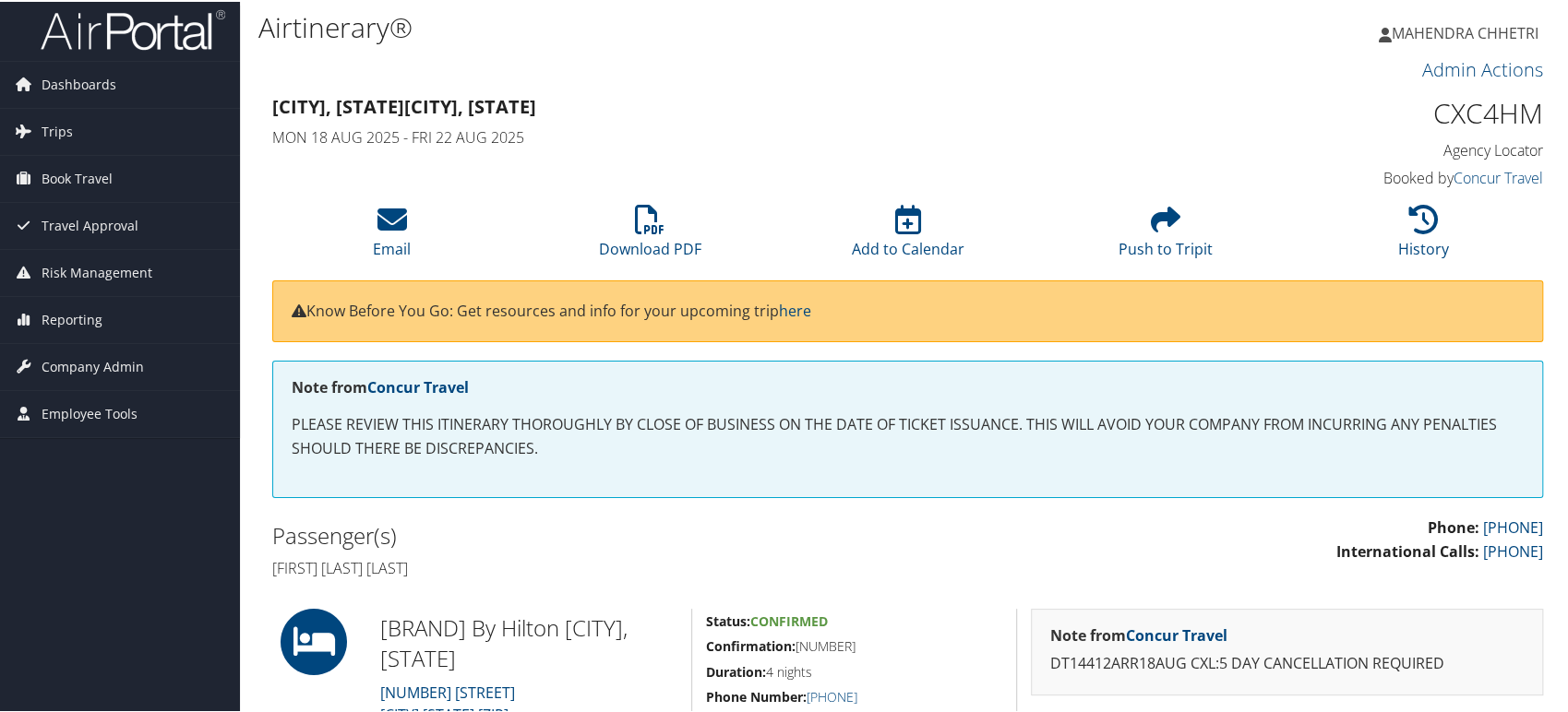 scroll, scrollTop: 0, scrollLeft: 0, axis: both 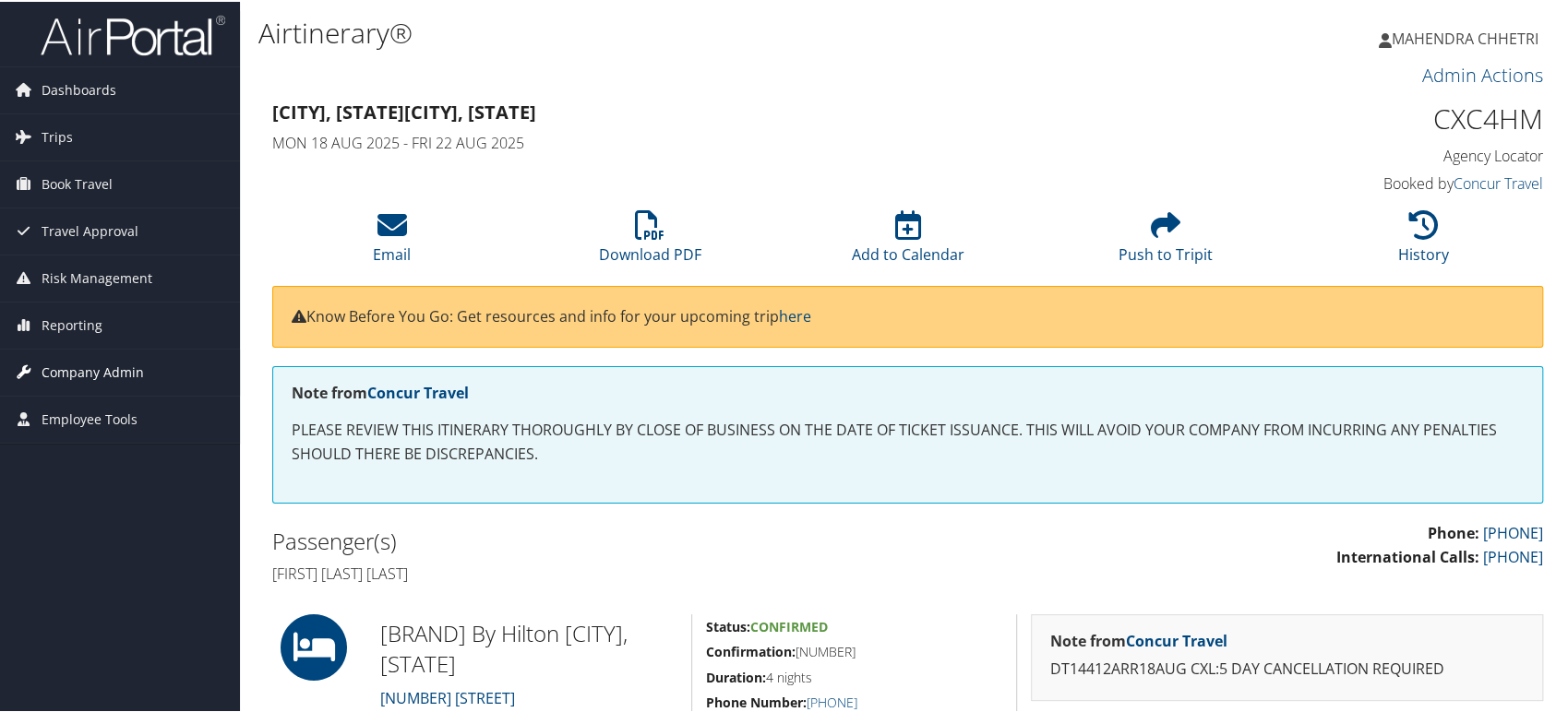 click on "Company Admin" at bounding box center [92, 371] 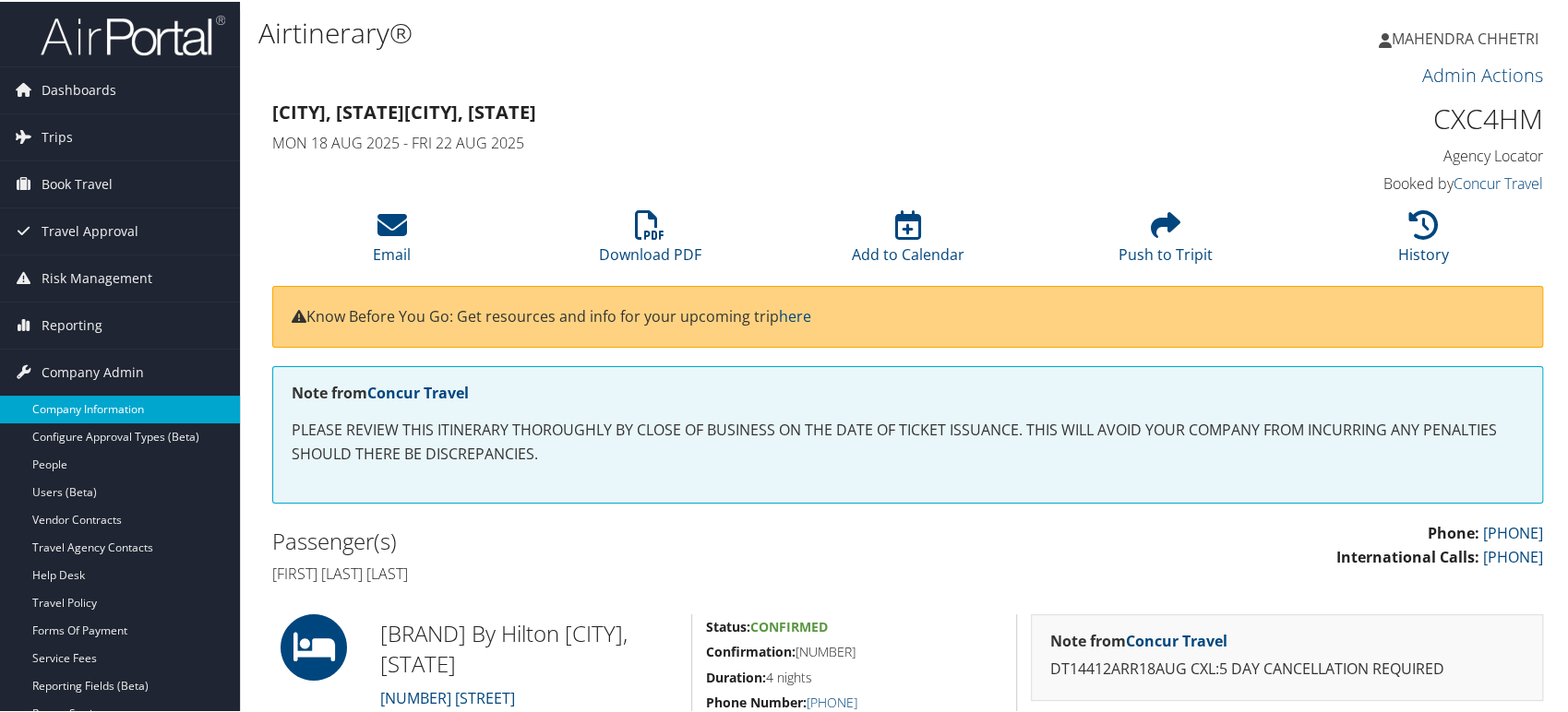 click on "Company Information" at bounding box center (120, 408) 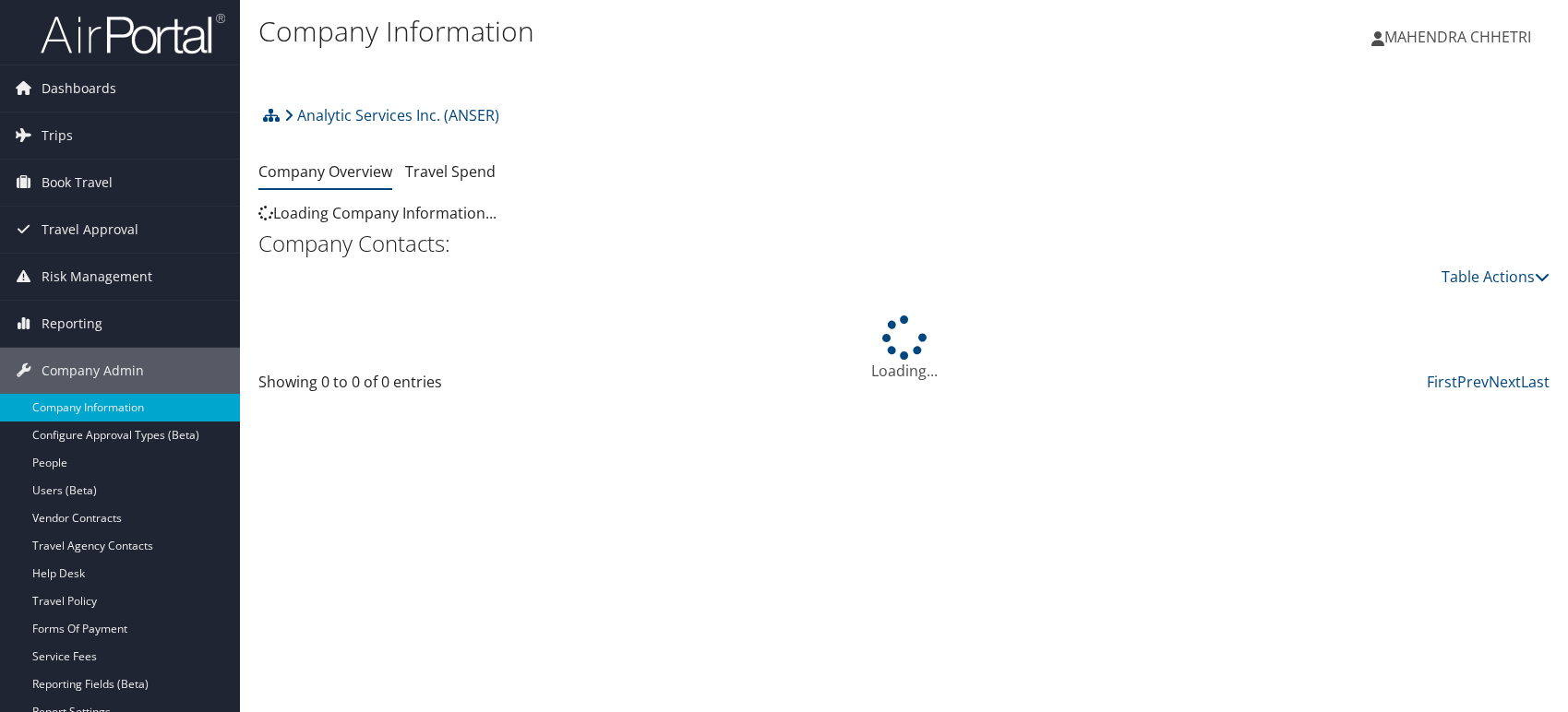 scroll, scrollTop: 0, scrollLeft: 0, axis: both 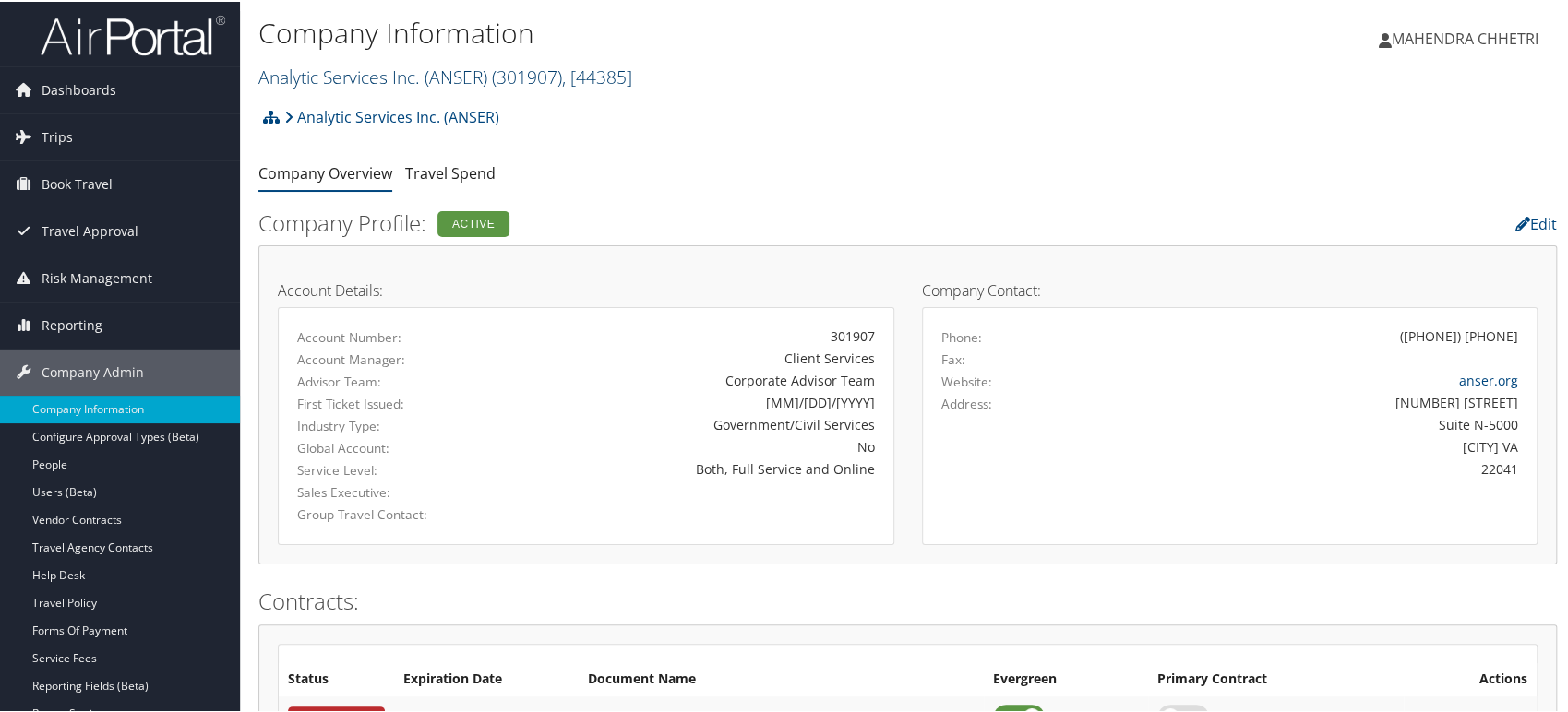 click on "[####]" at bounding box center (597, 75) 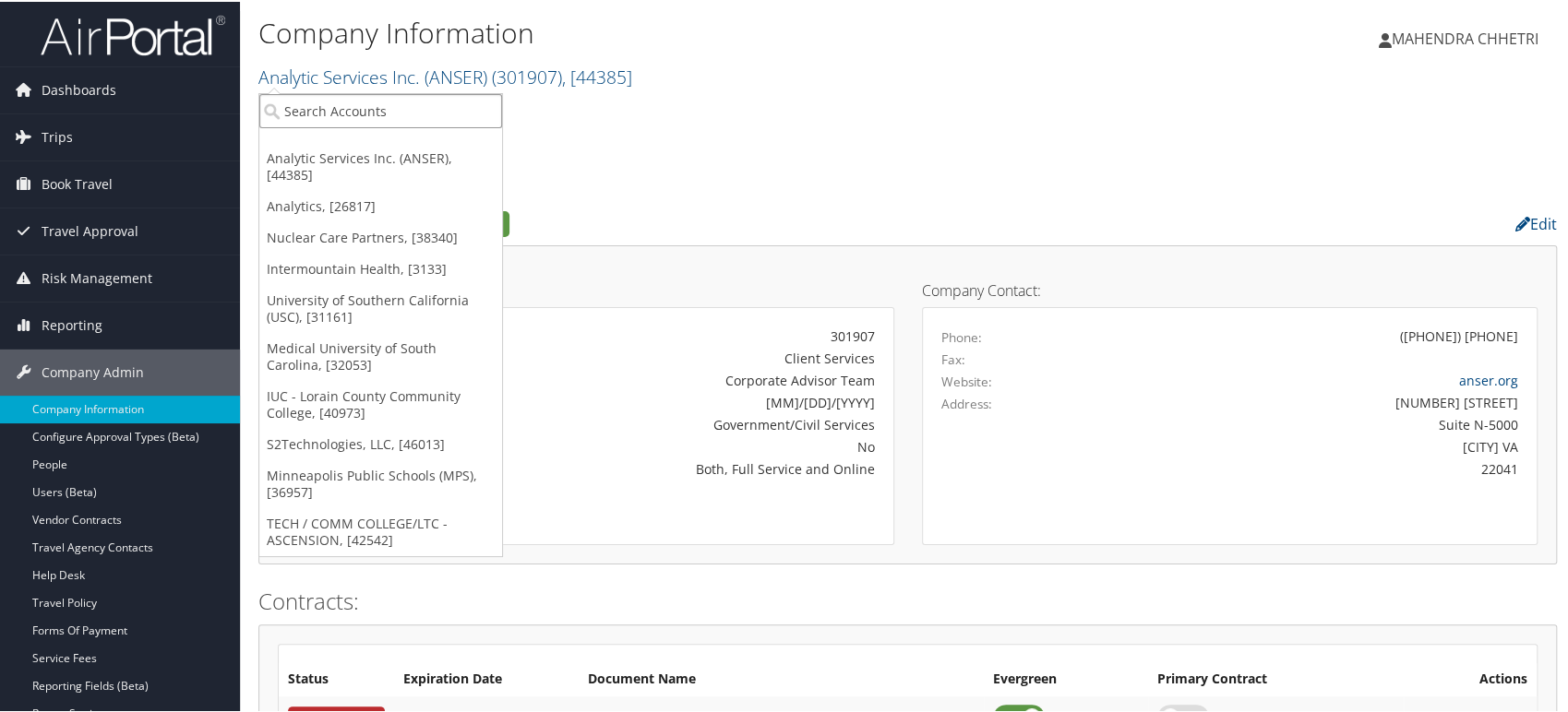 click at bounding box center [380, 109] 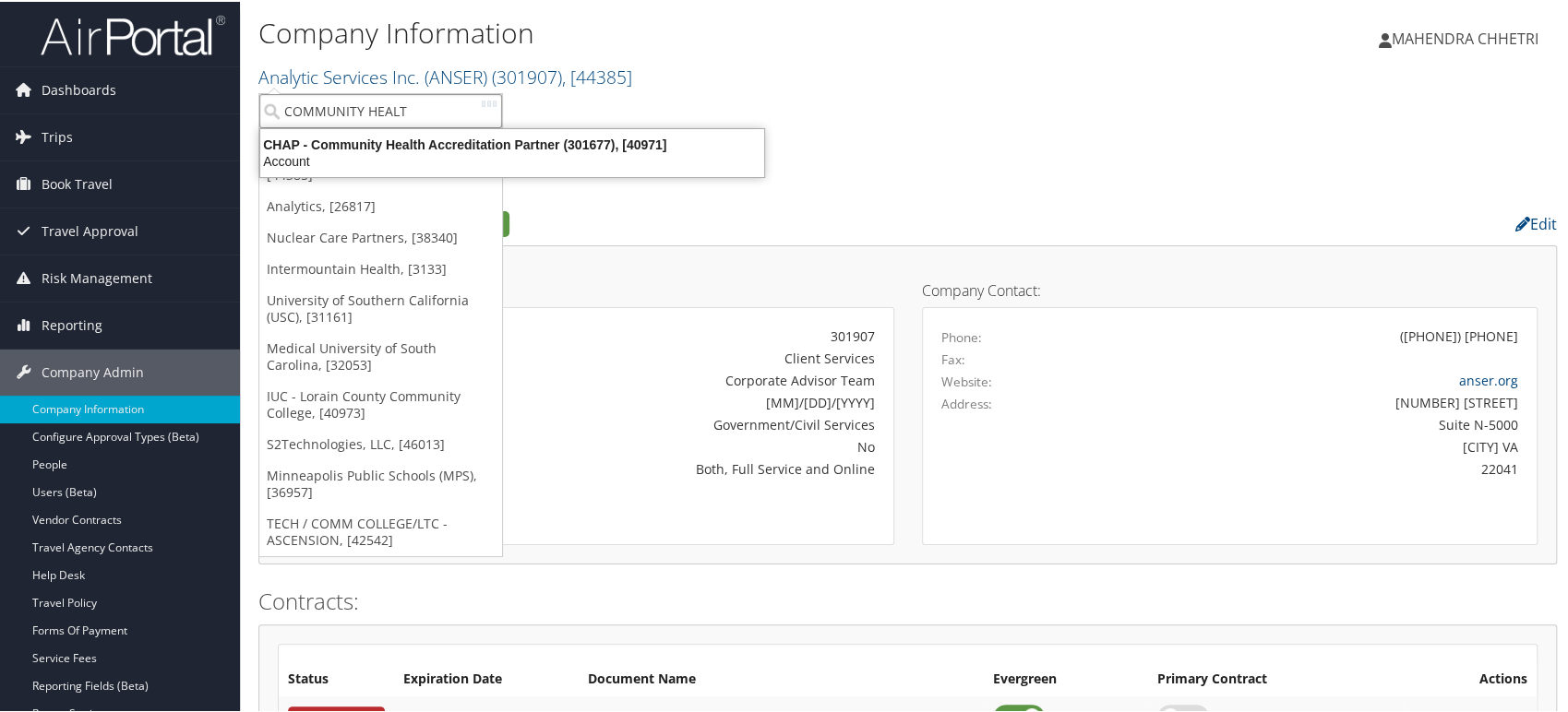 type on "COMMUNITY HEALTH" 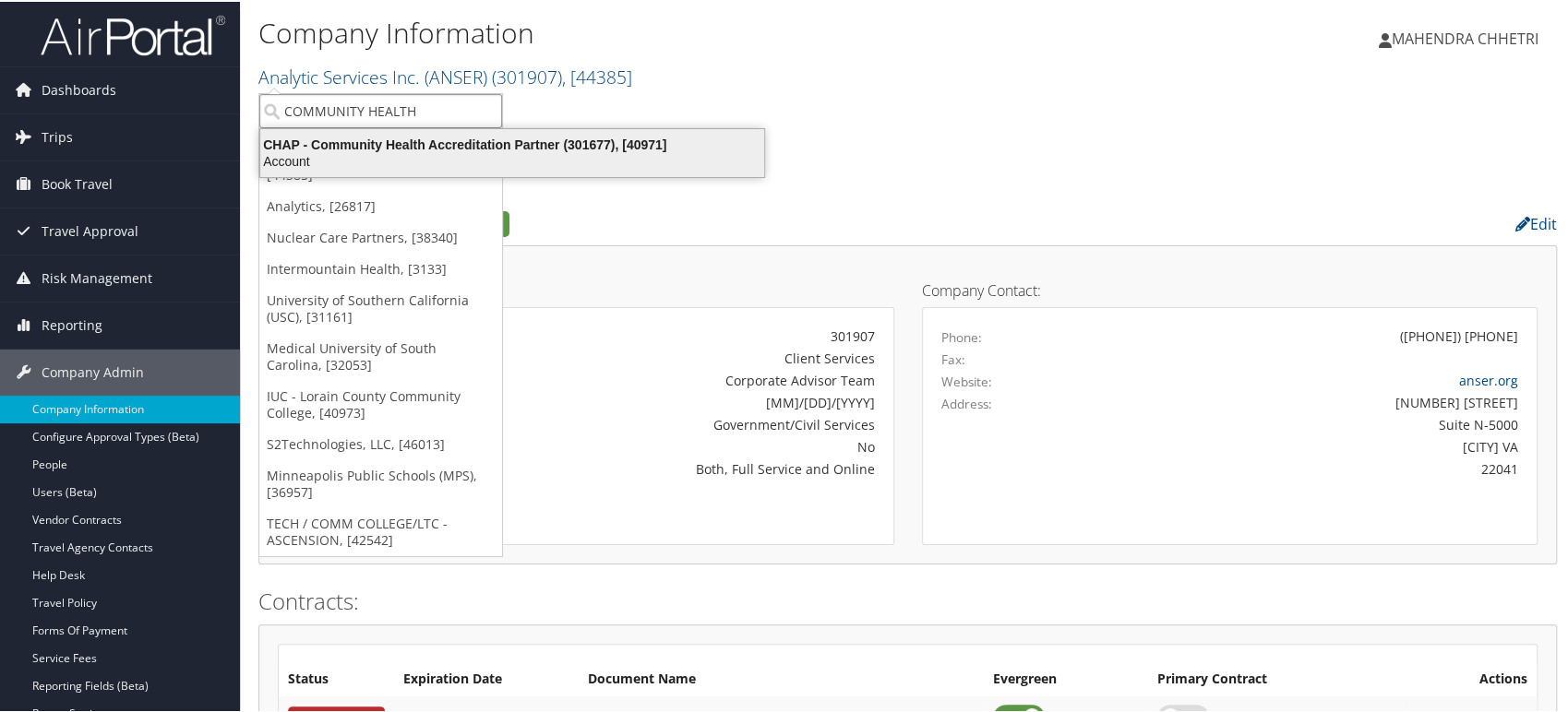 click on "CHAP - Community Health Accreditation Partner  (301677), [40971]" at bounding box center [512, 143] 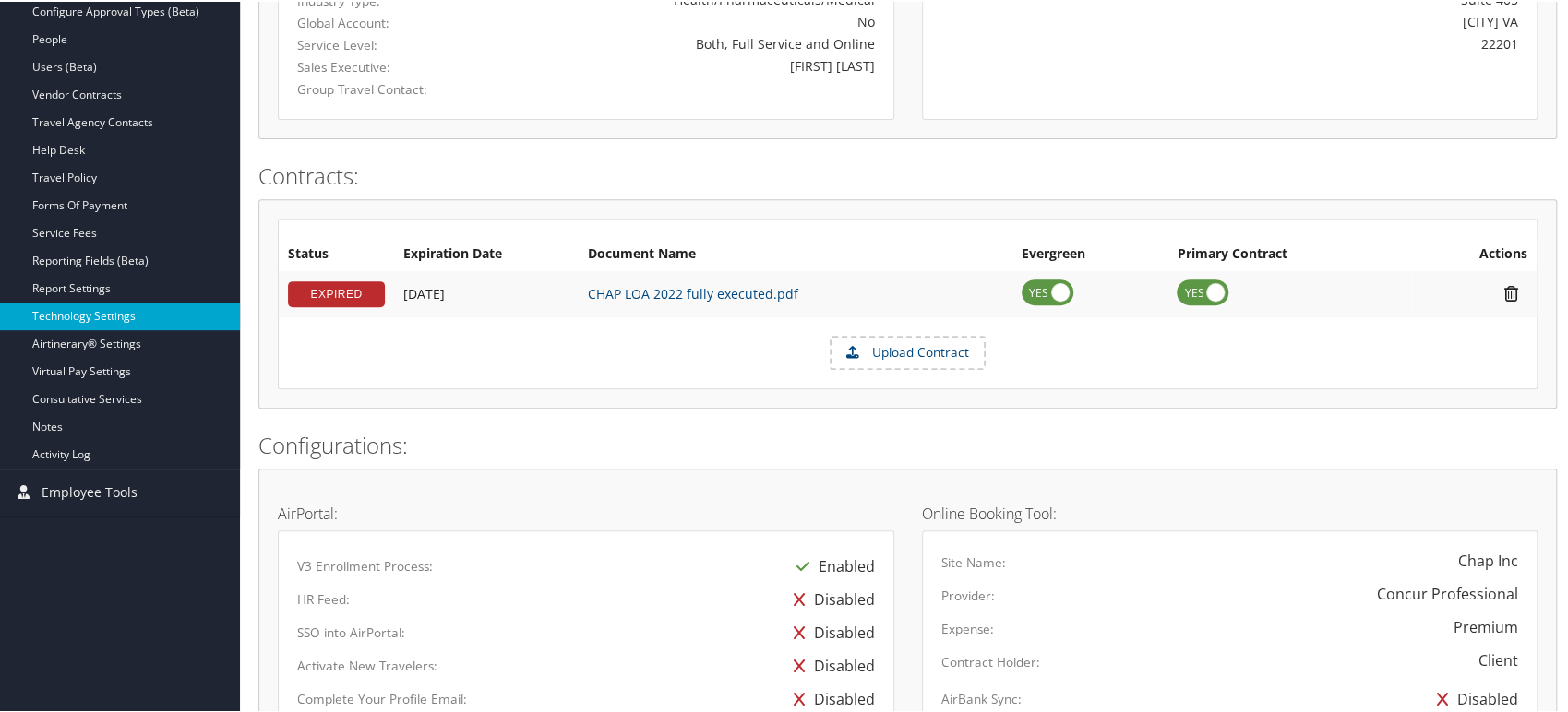 scroll, scrollTop: 424, scrollLeft: 0, axis: vertical 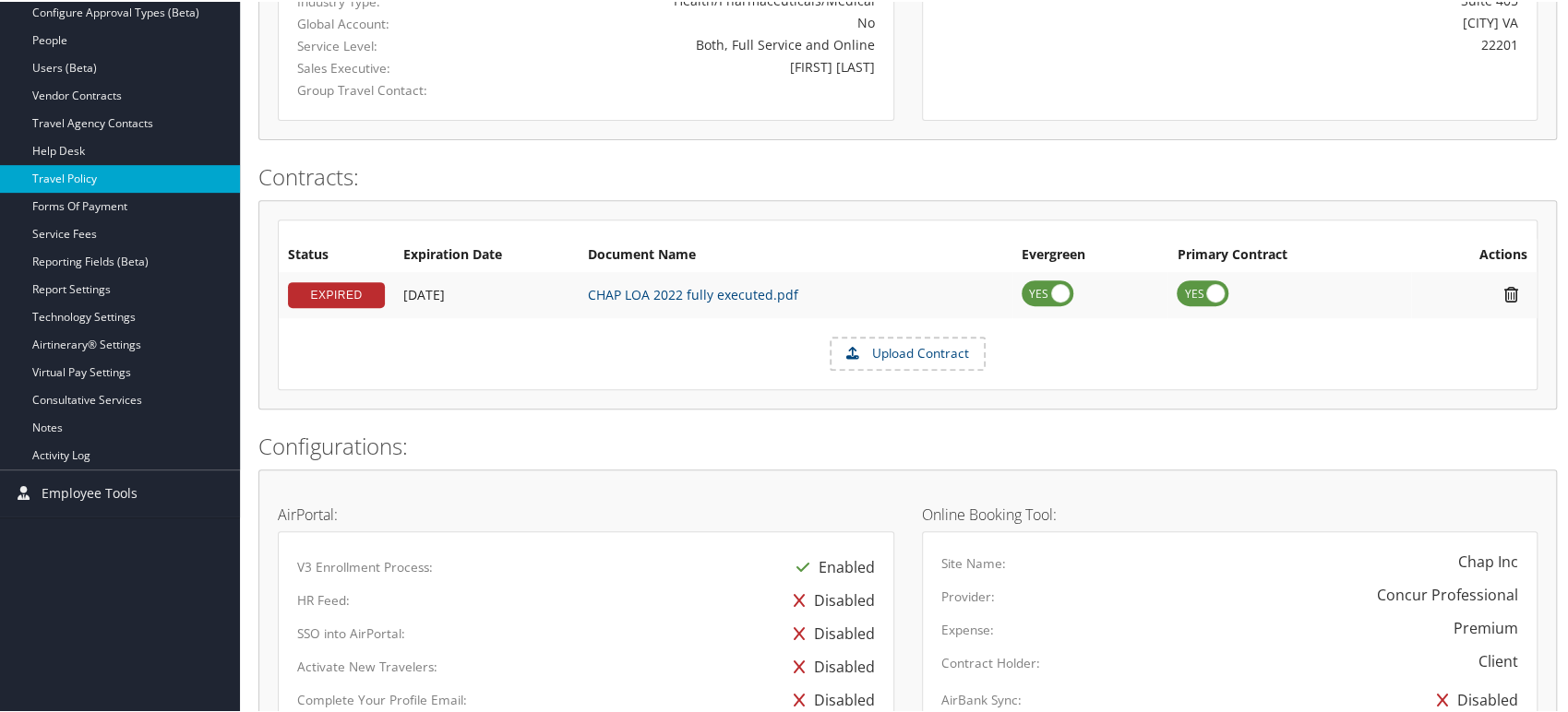 click on "Travel Policy" at bounding box center [120, 177] 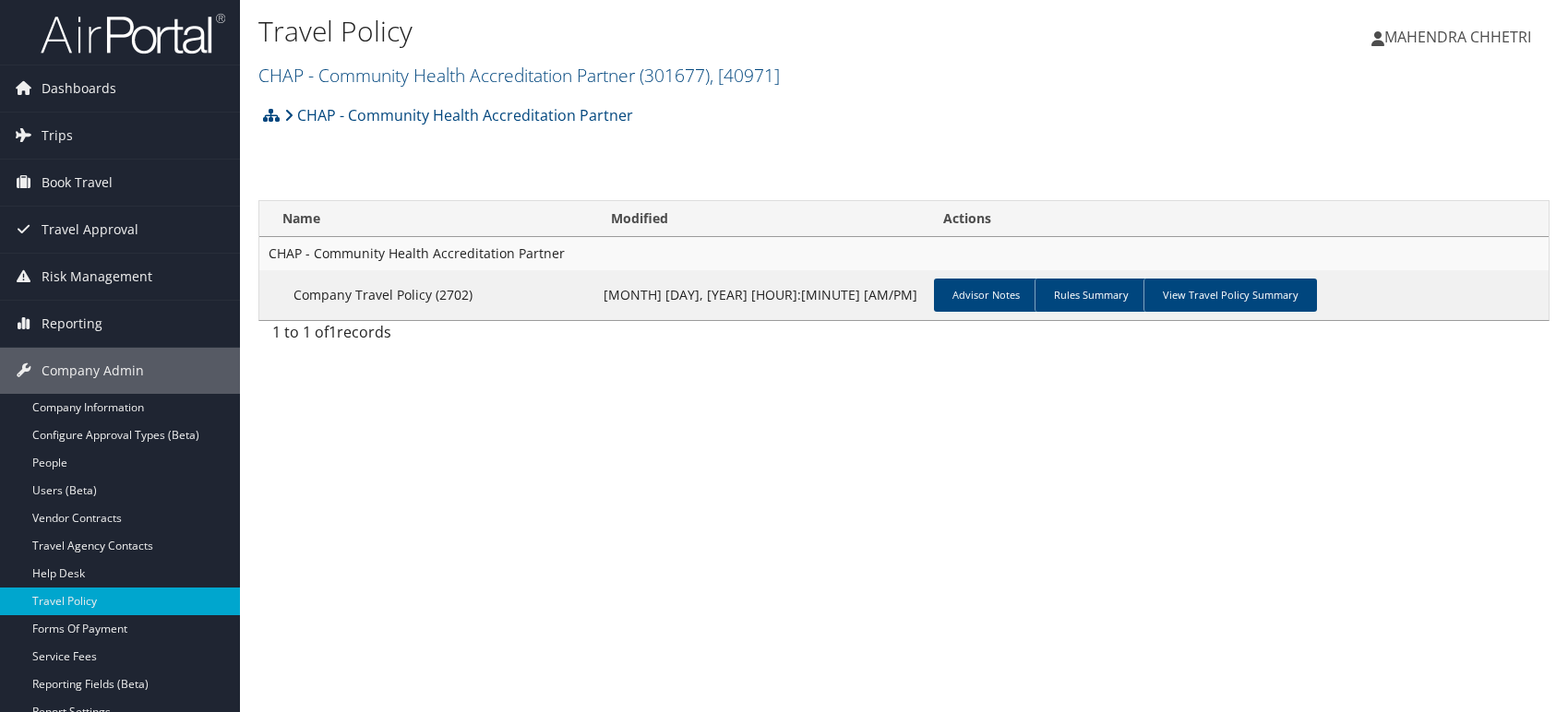 scroll, scrollTop: 0, scrollLeft: 0, axis: both 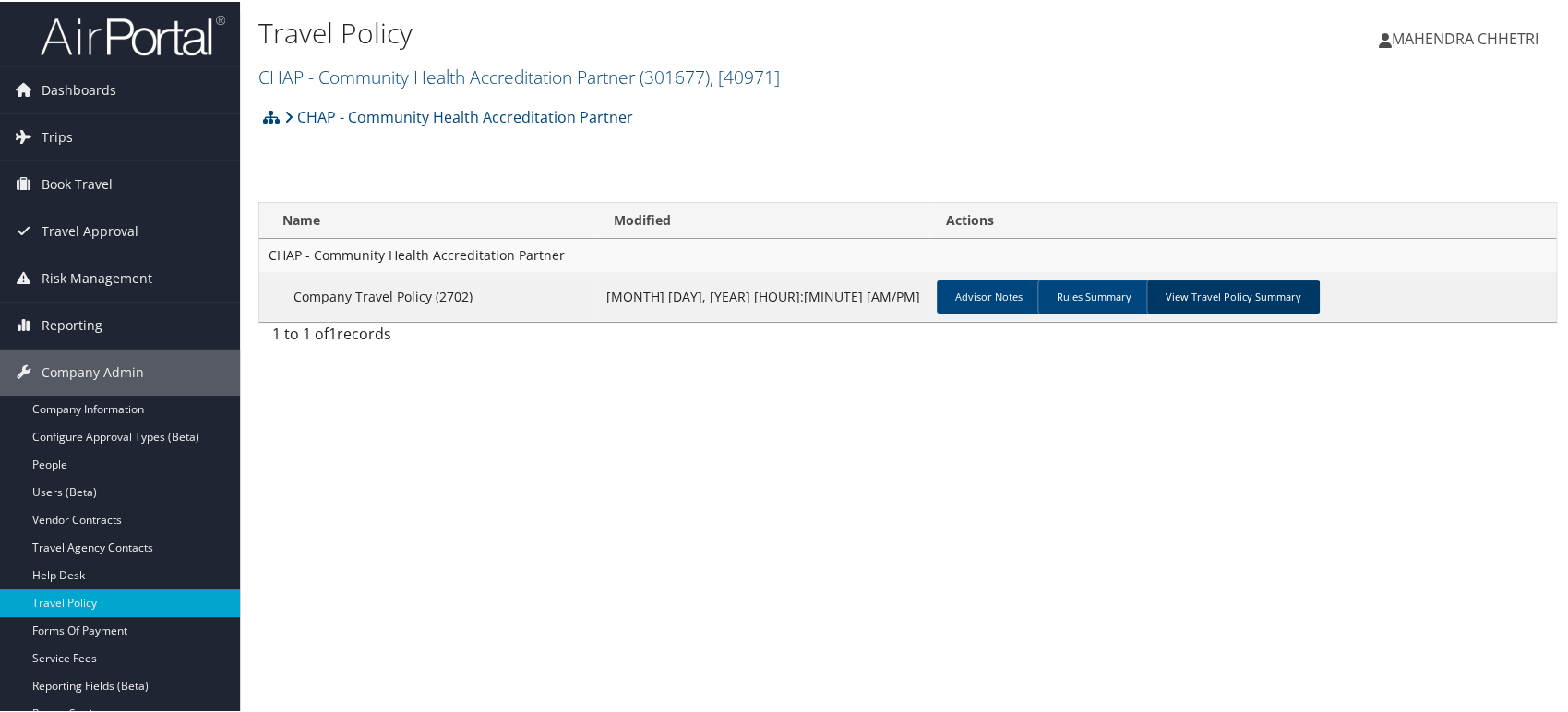click on "View Travel Policy Summary" at bounding box center [1233, 295] 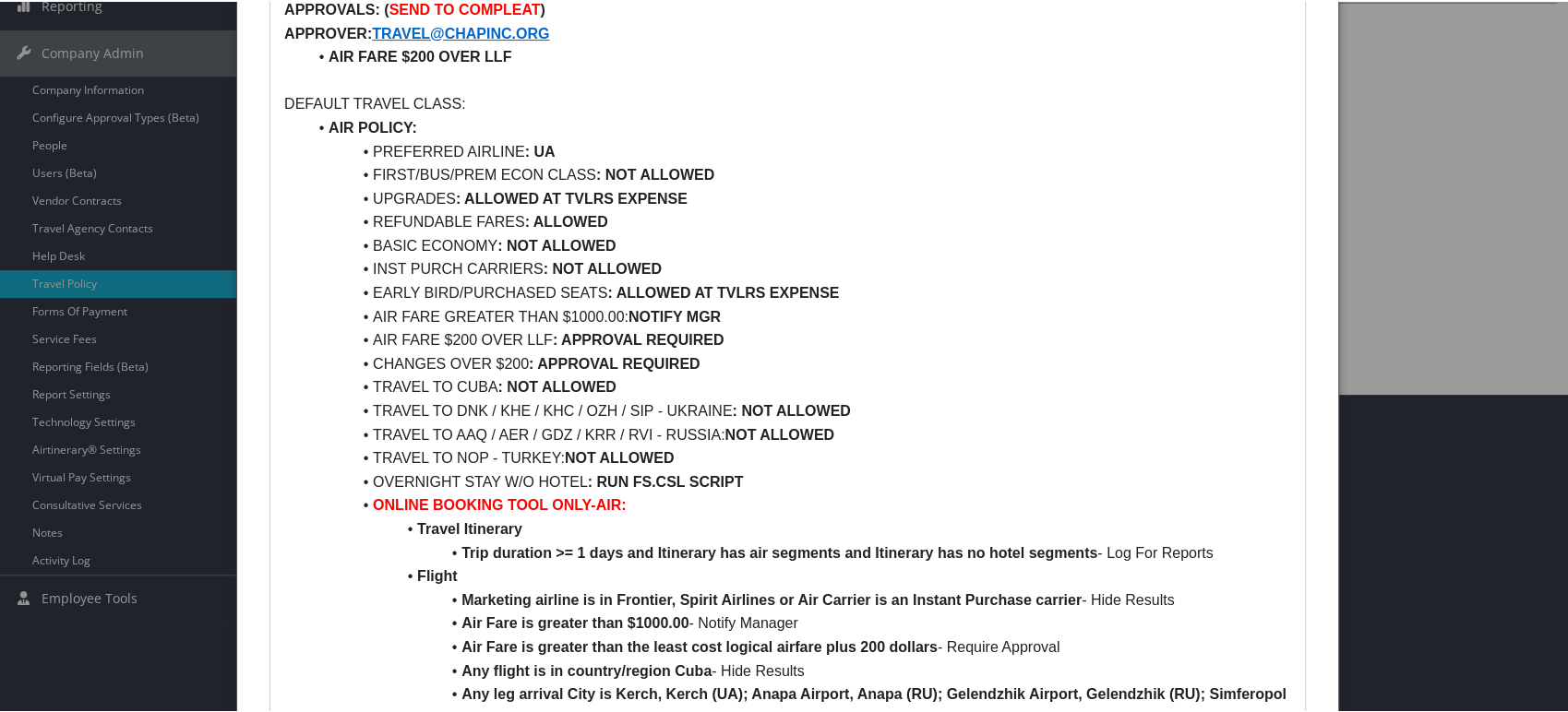 scroll, scrollTop: 102, scrollLeft: 0, axis: vertical 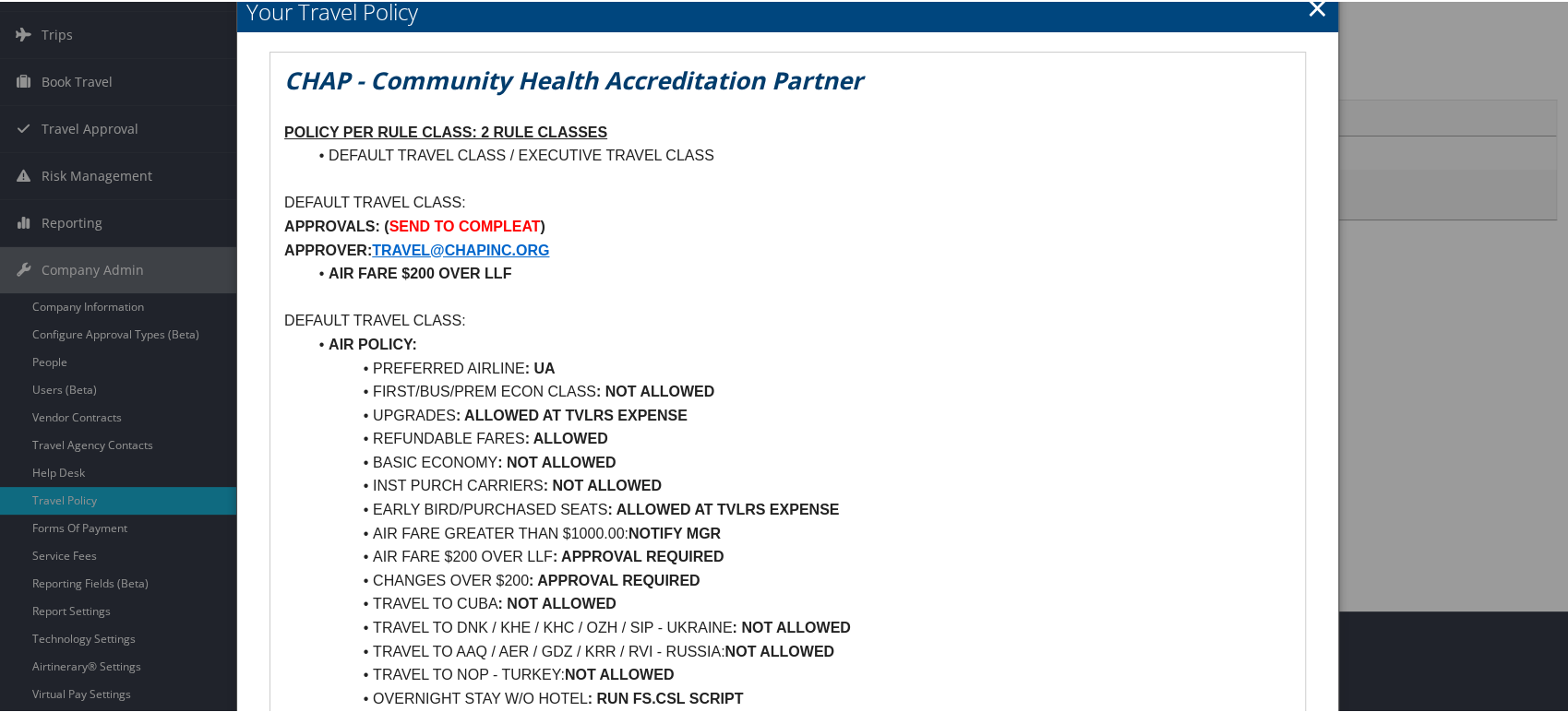 click on "×" at bounding box center (1317, 6) 